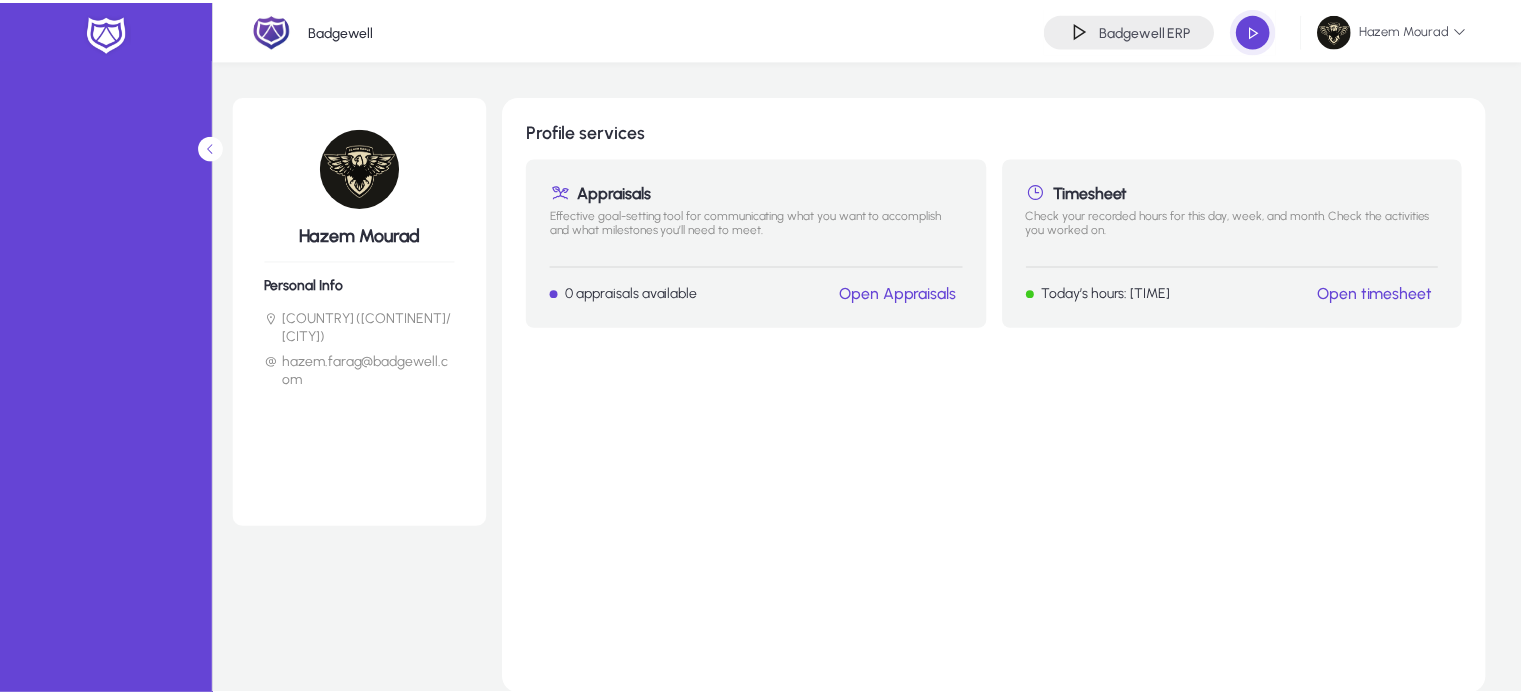scroll, scrollTop: 0, scrollLeft: 0, axis: both 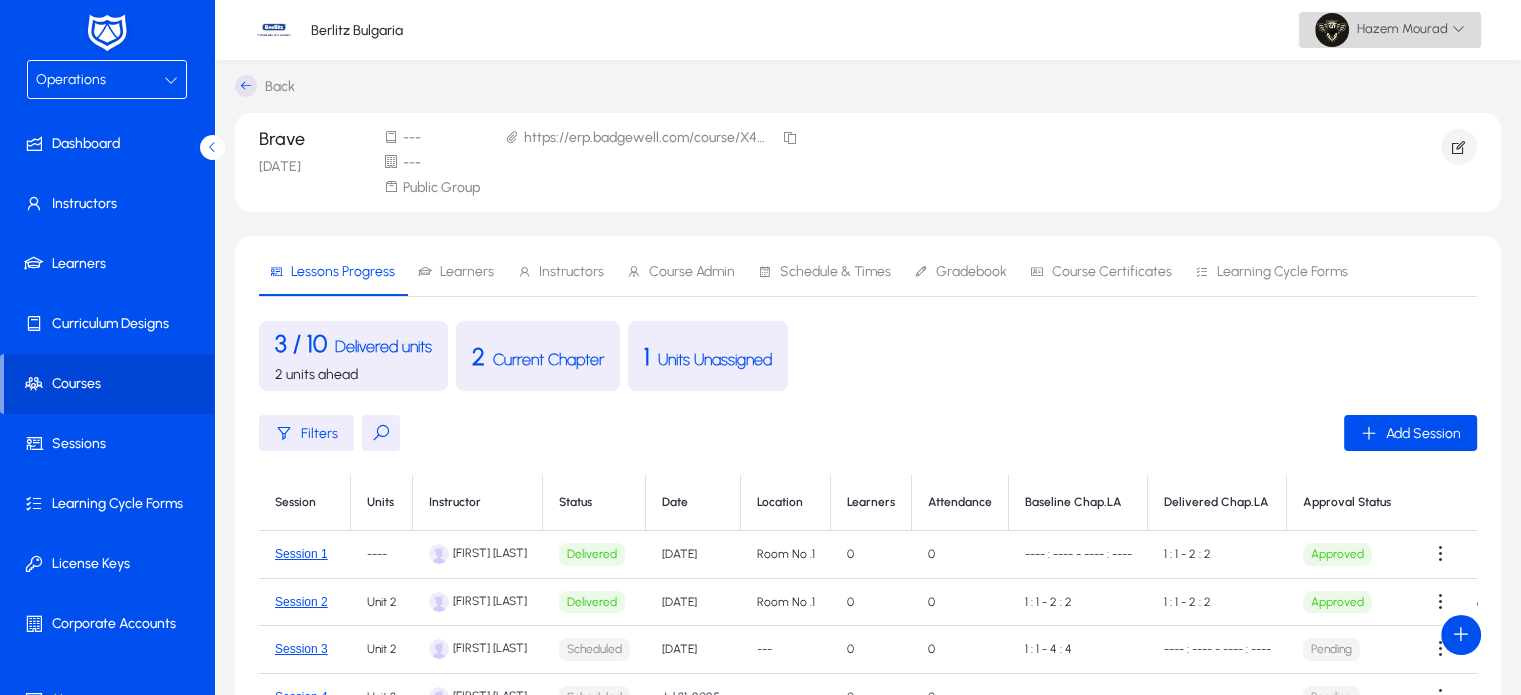 click on "Hazem  Mourad" 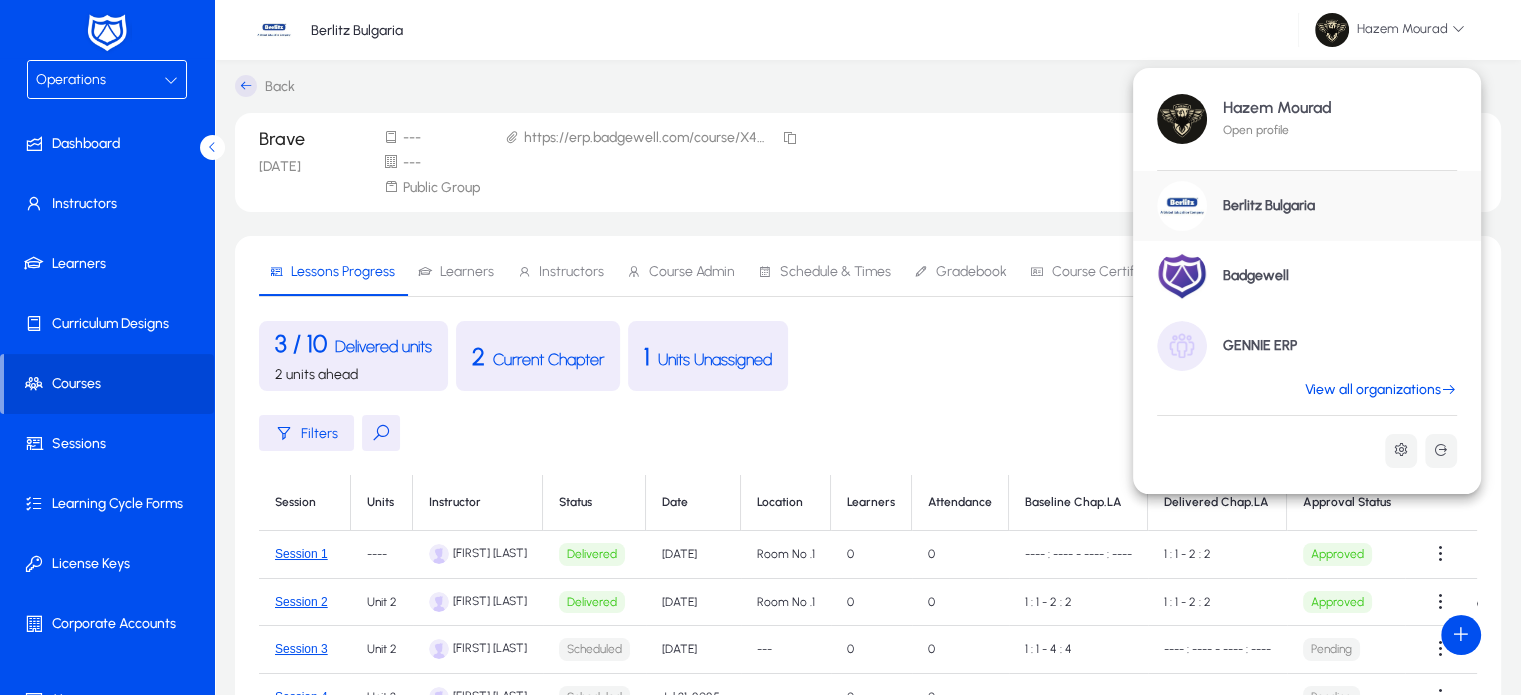 click on "View all organizations" at bounding box center [1381, 390] 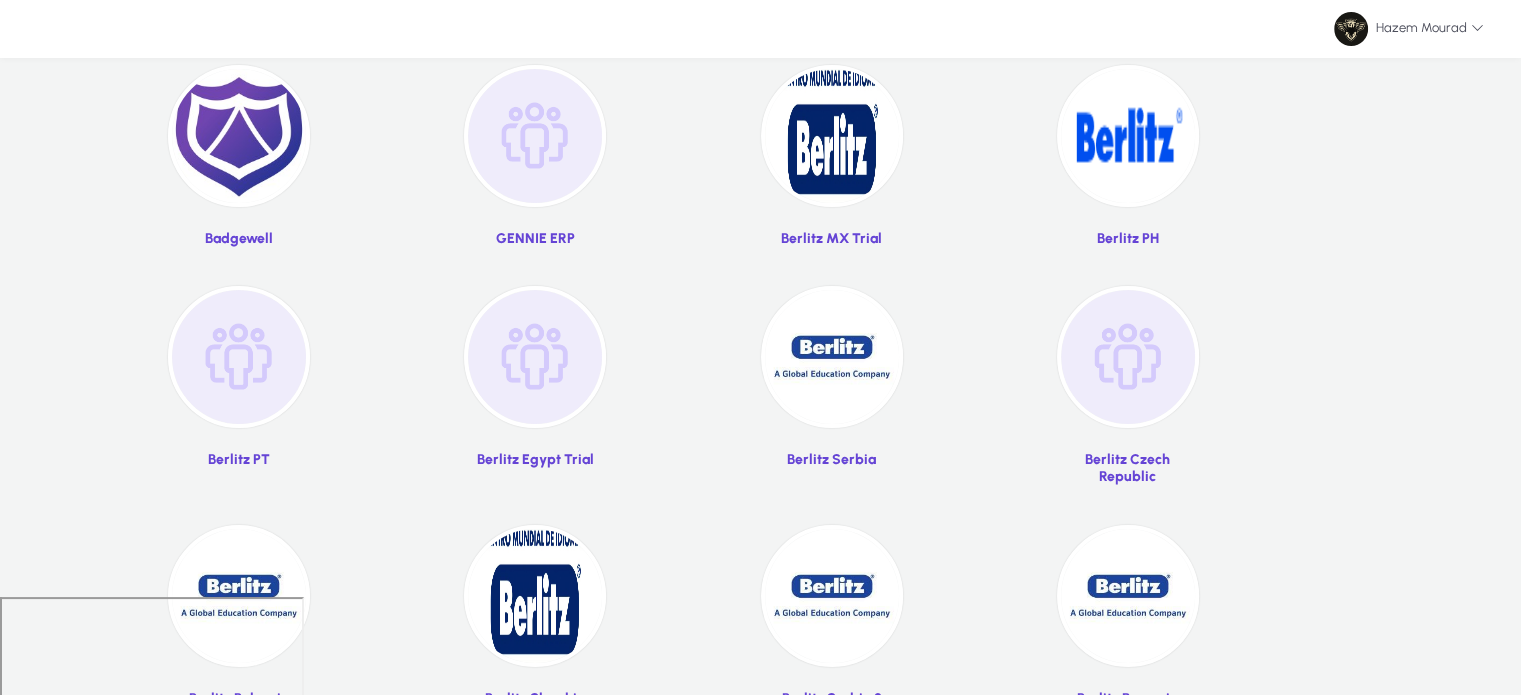 scroll, scrollTop: 244, scrollLeft: 0, axis: vertical 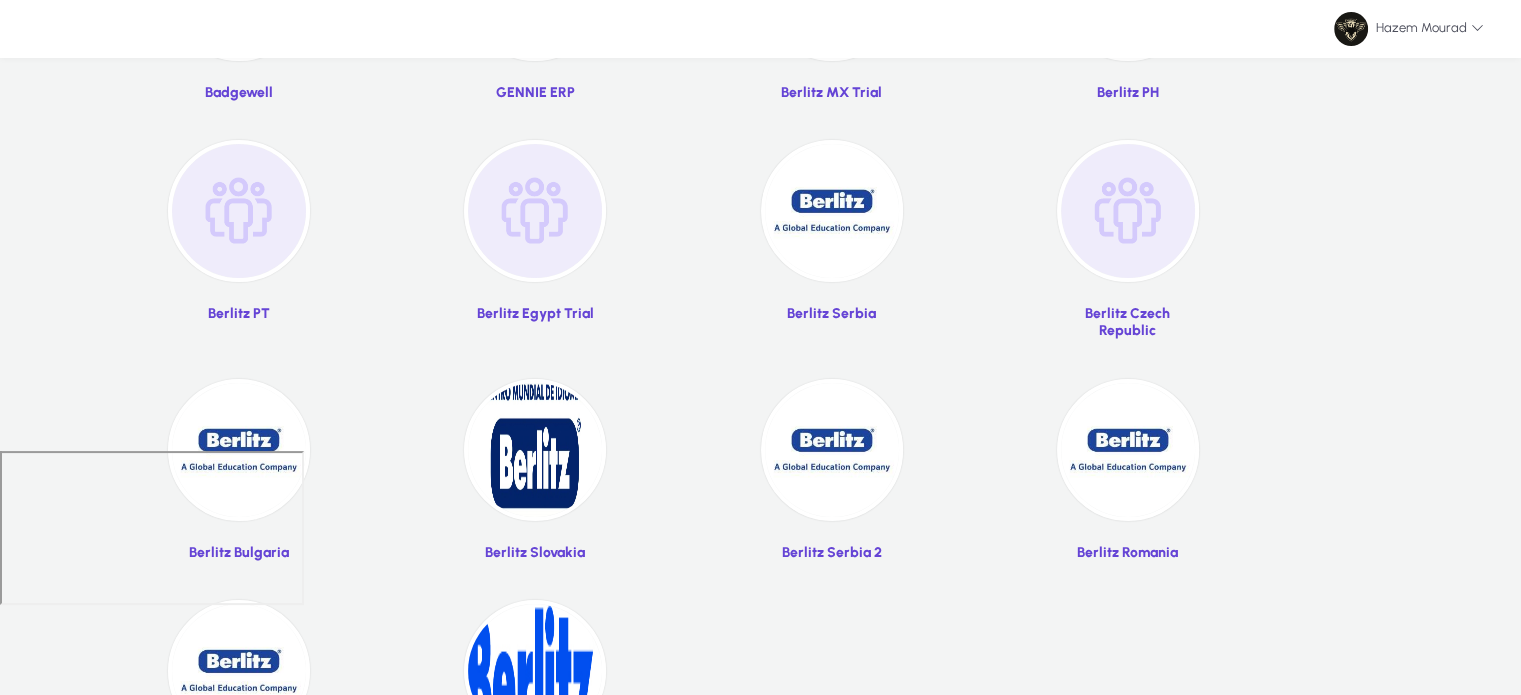 click 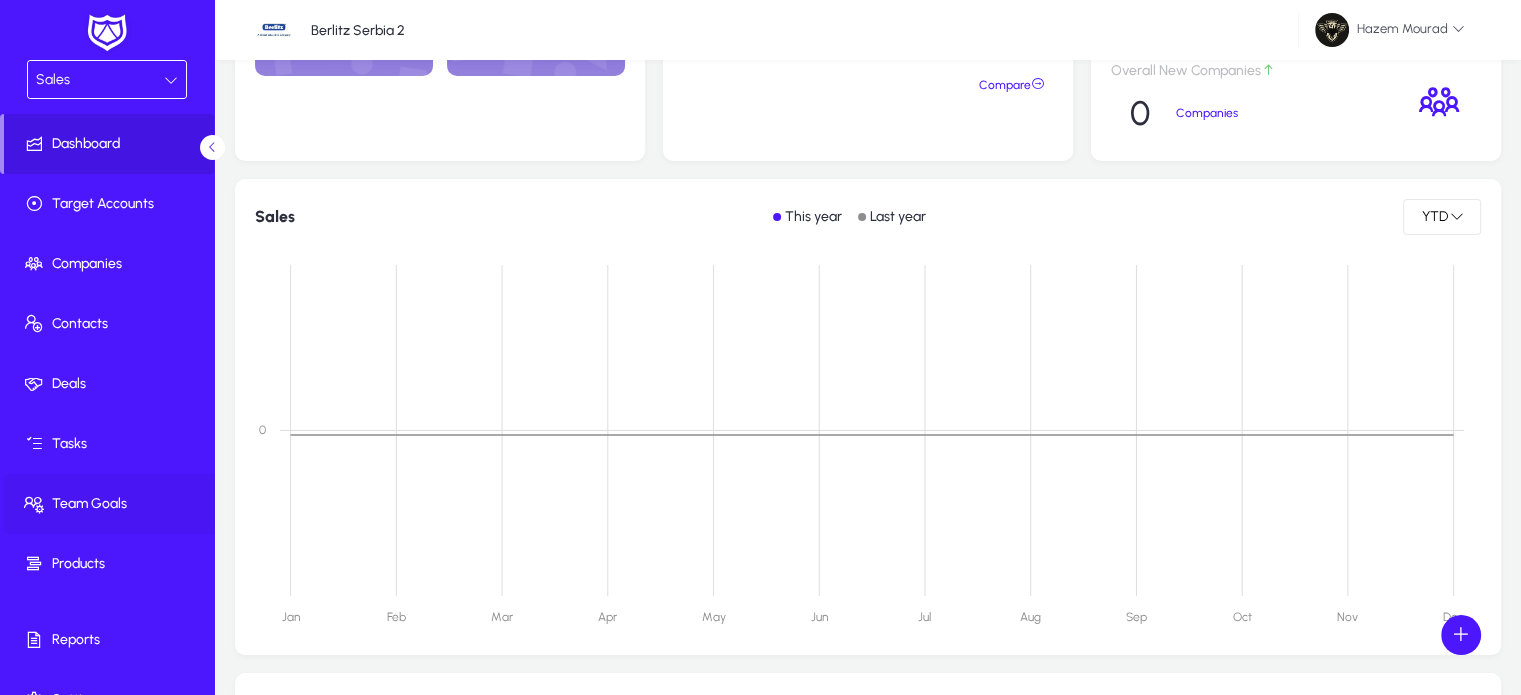 scroll, scrollTop: 34, scrollLeft: 0, axis: vertical 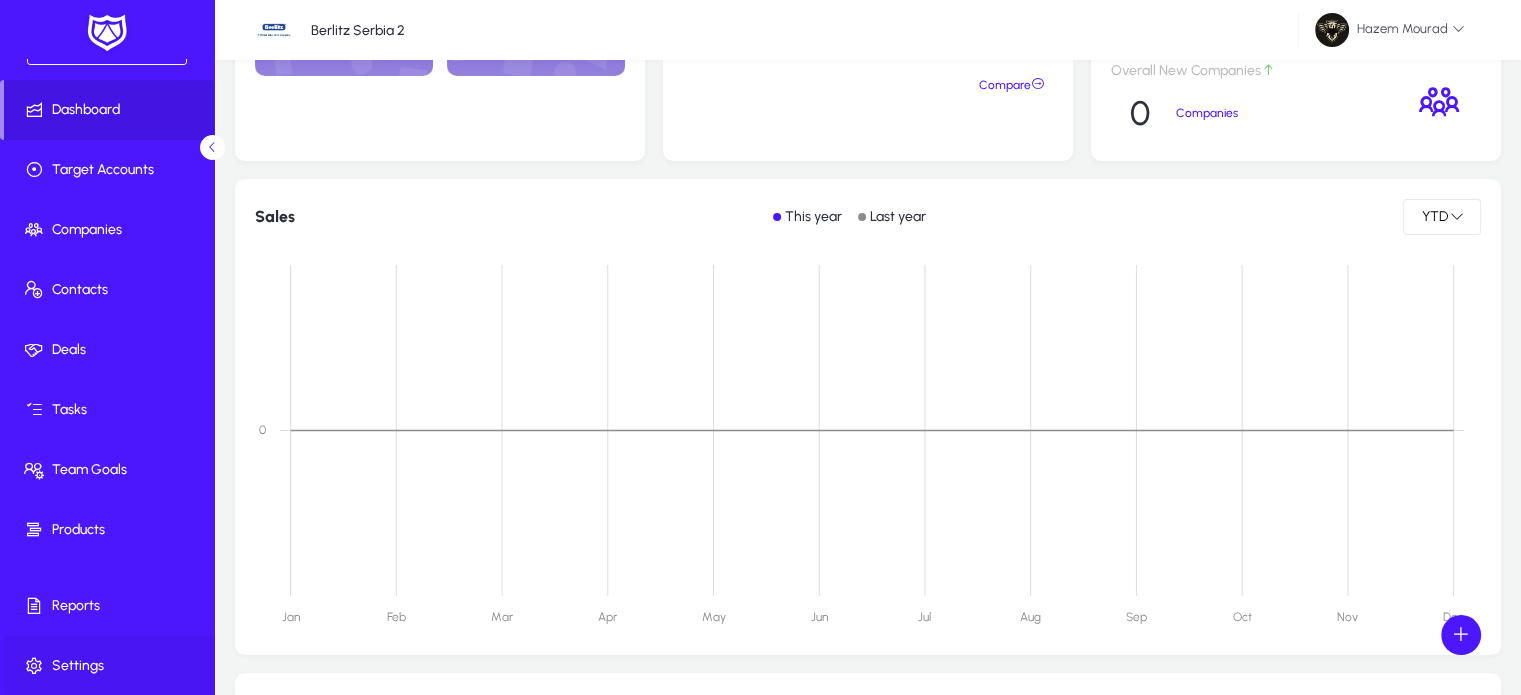 click on "Settings" 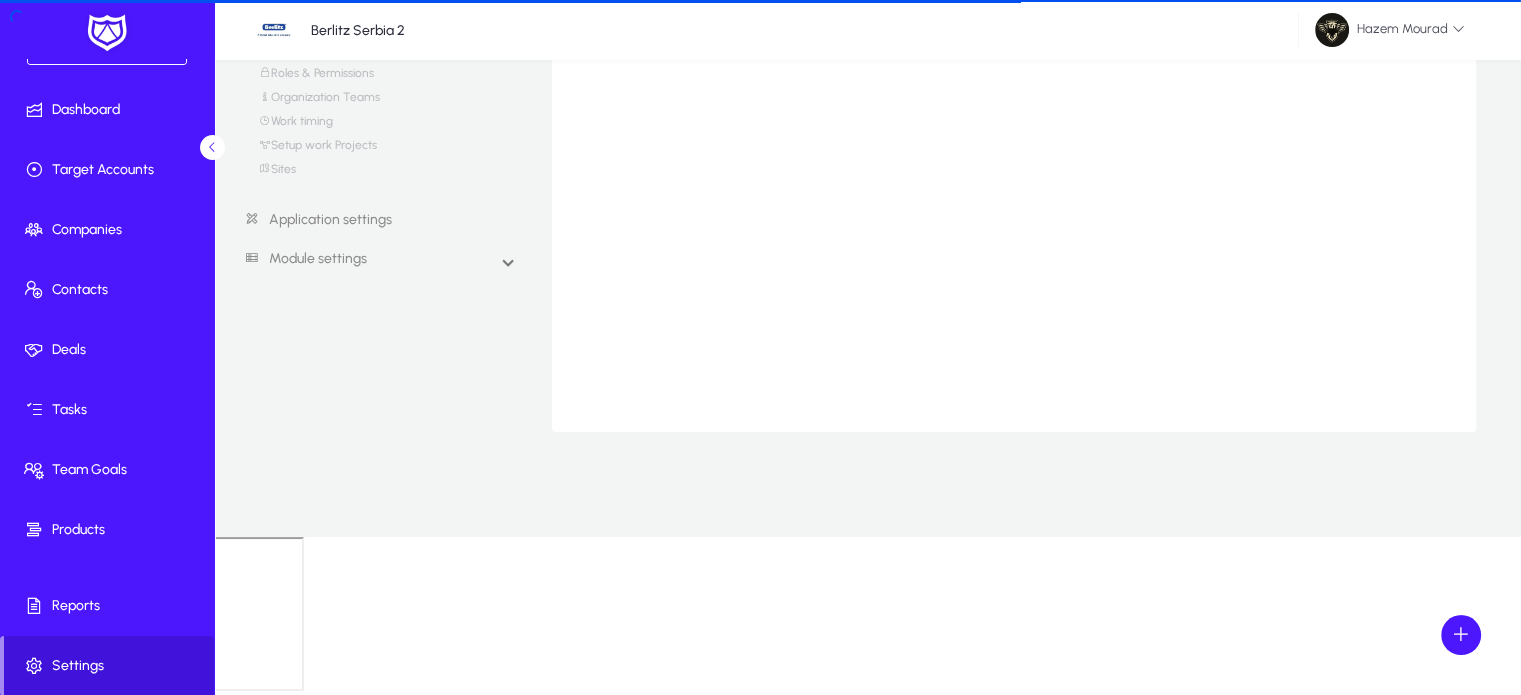scroll, scrollTop: 0, scrollLeft: 0, axis: both 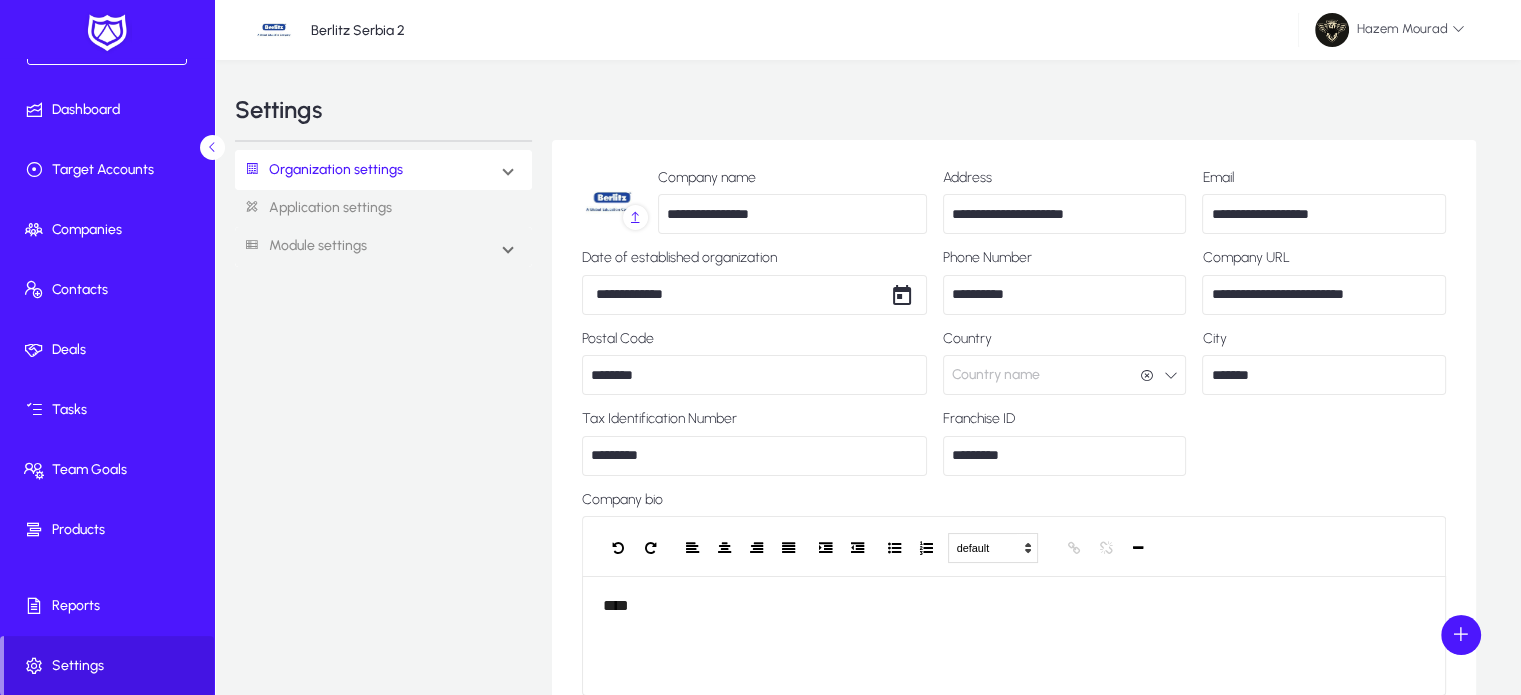 click on "Application settings" 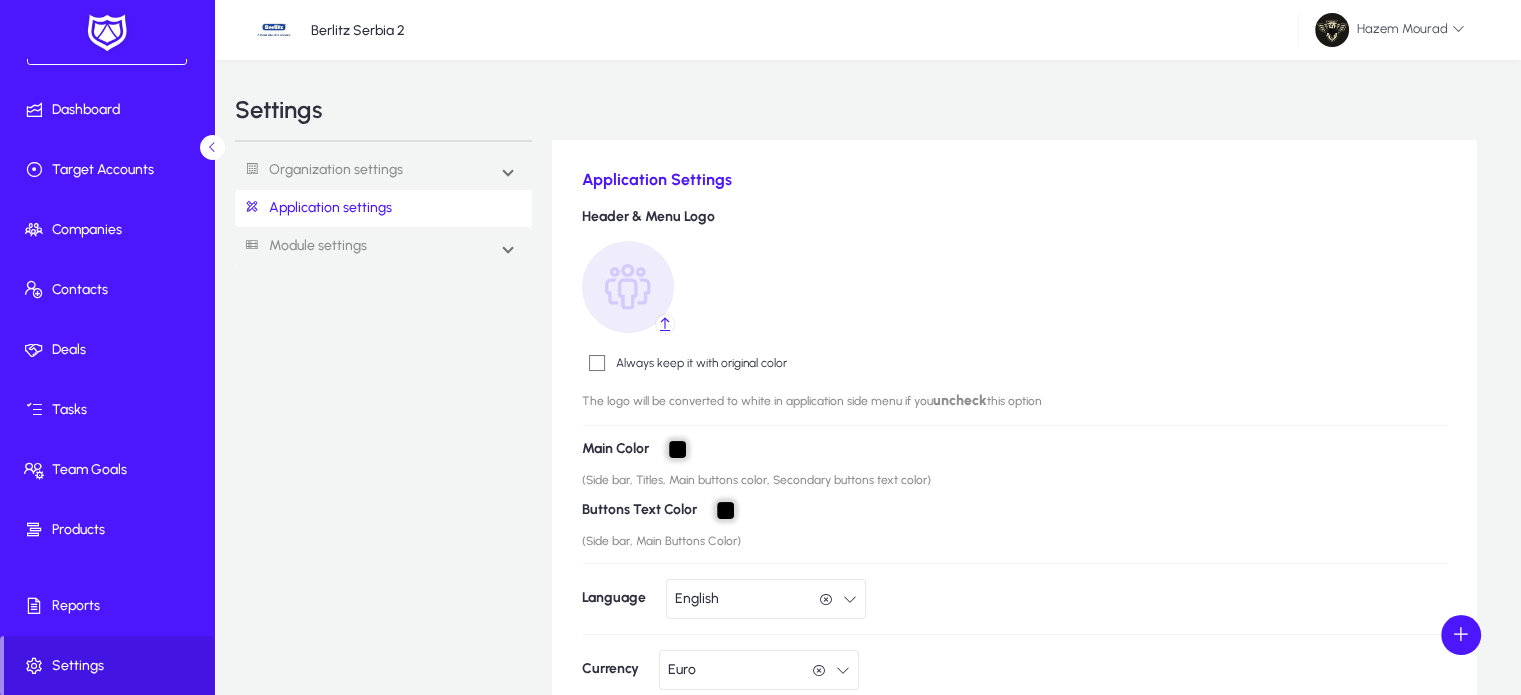drag, startPoint x: 677, startPoint y: 451, endPoint x: 545, endPoint y: 447, distance: 132.0606 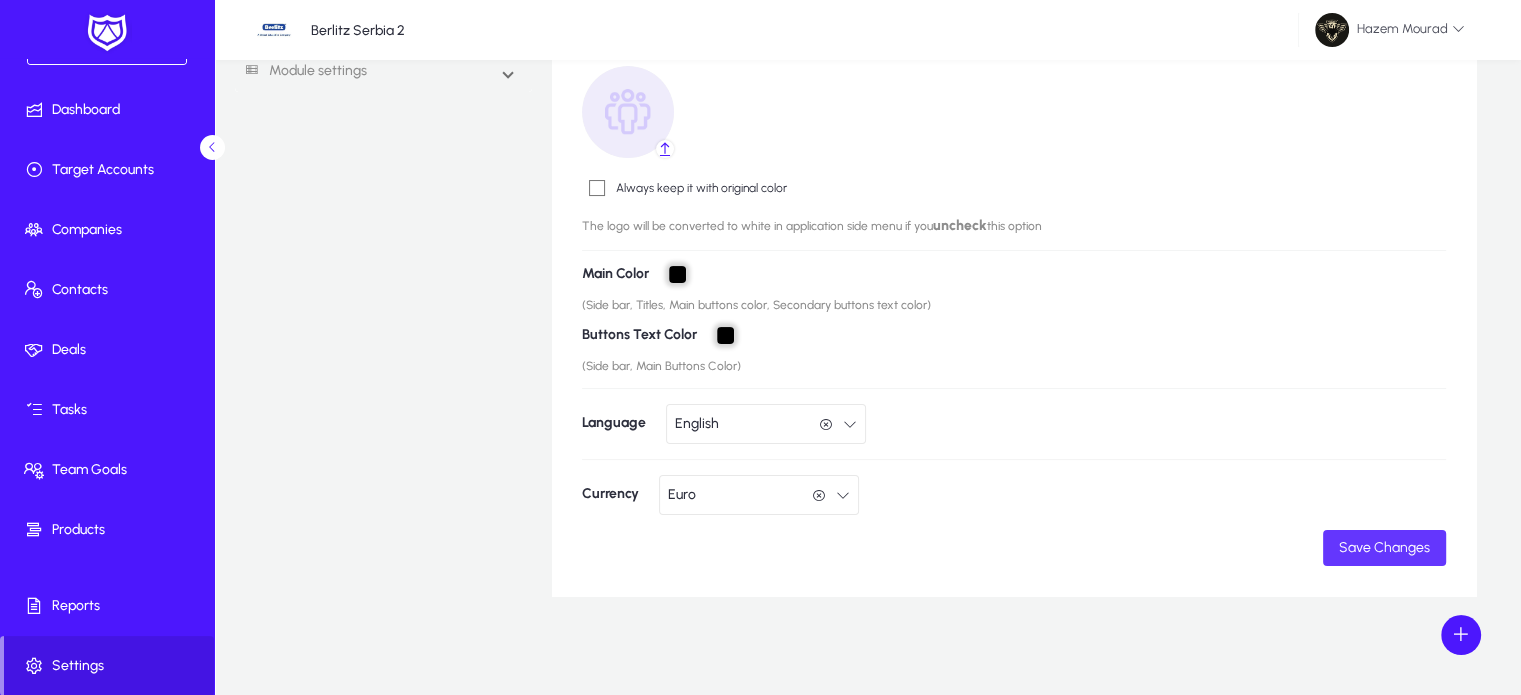 click 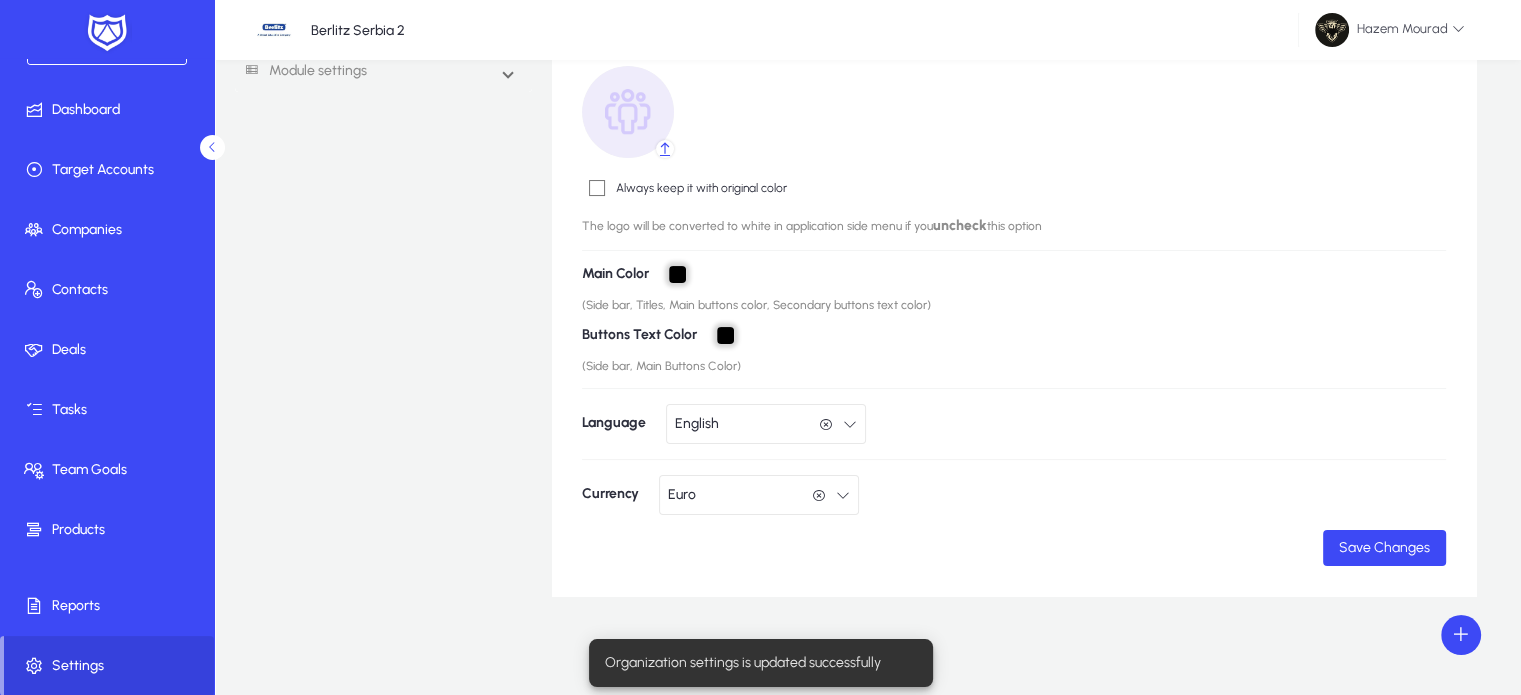 click on "Organization settings   Organization info   Roles & Permissions   Organization Teams   Work timing   Setup work Projects   Sites  Application settings  Module settings   Sales   Human Resource   Finance   Services   Quality   Operations   Marketing" 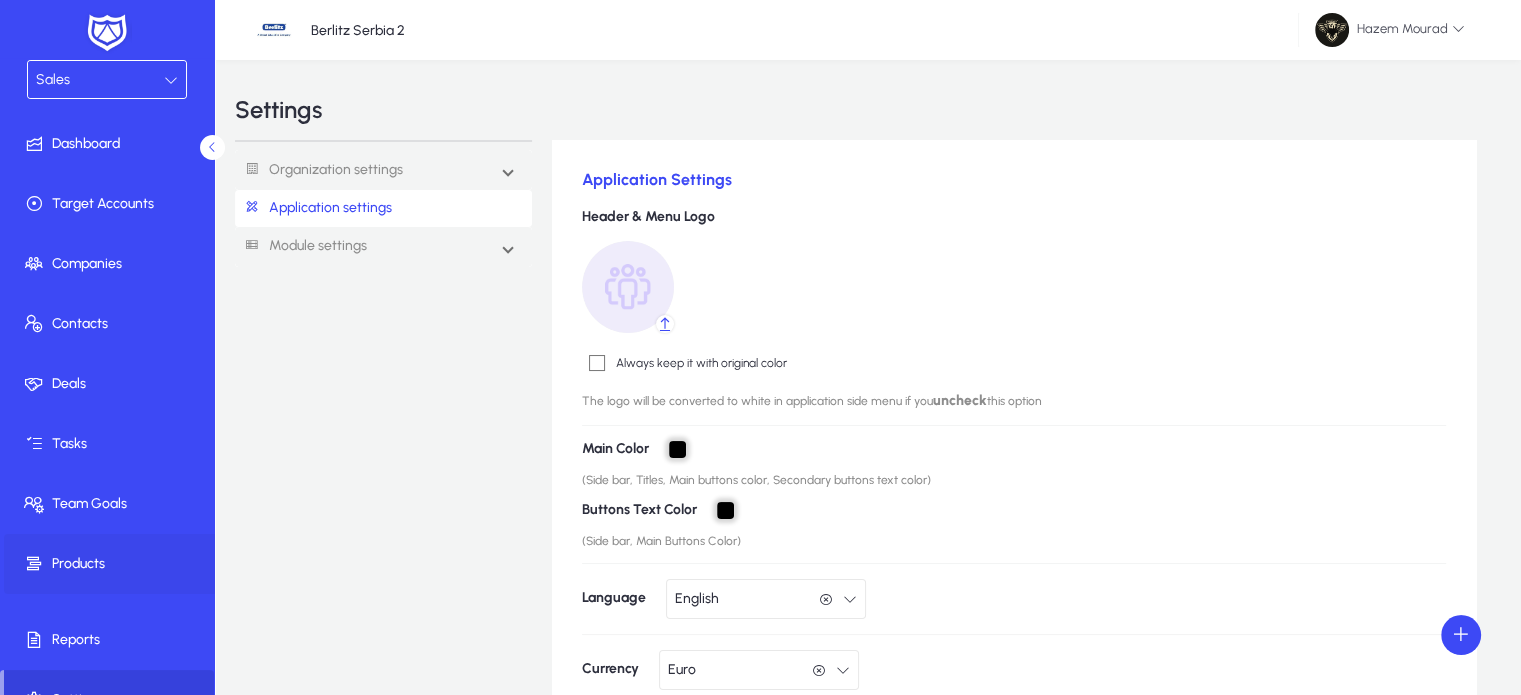 scroll, scrollTop: 34, scrollLeft: 0, axis: vertical 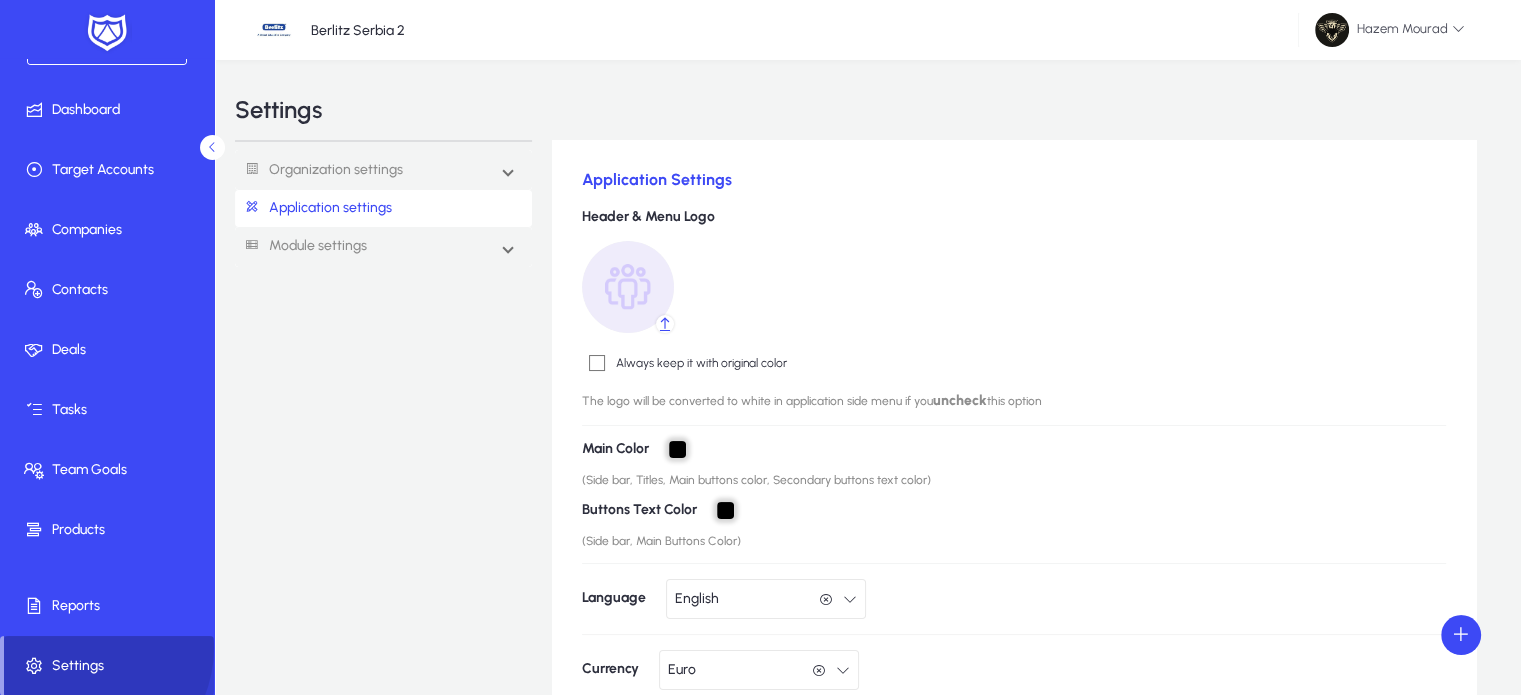 click 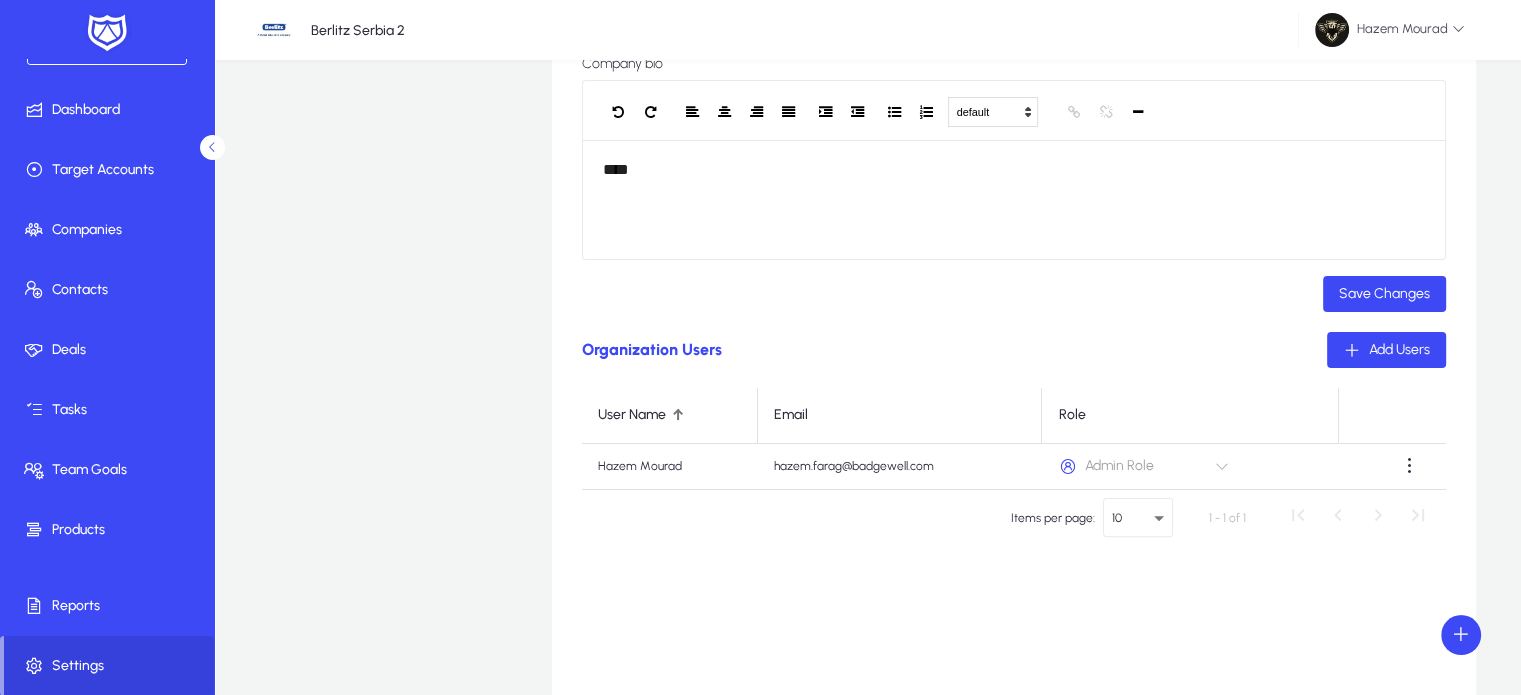 scroll, scrollTop: 436, scrollLeft: 0, axis: vertical 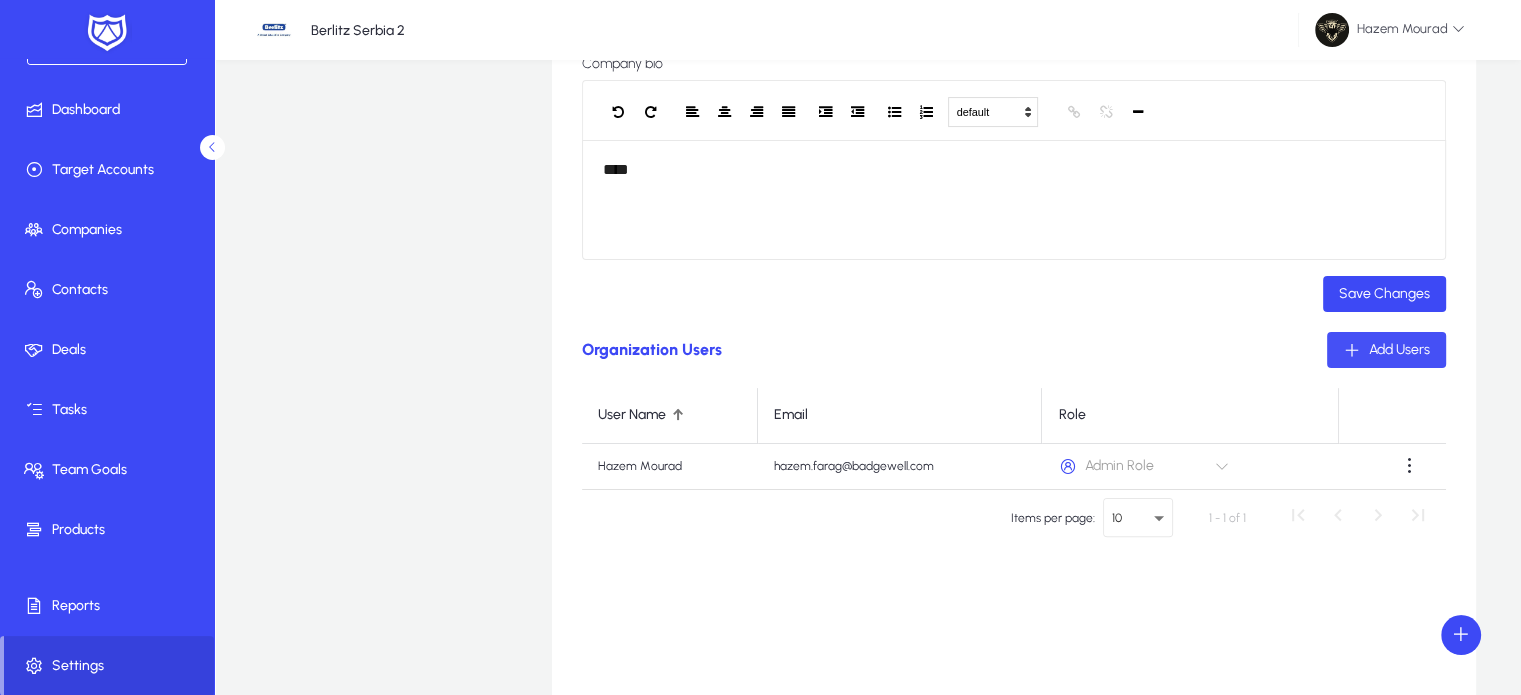 click on "Add Users" 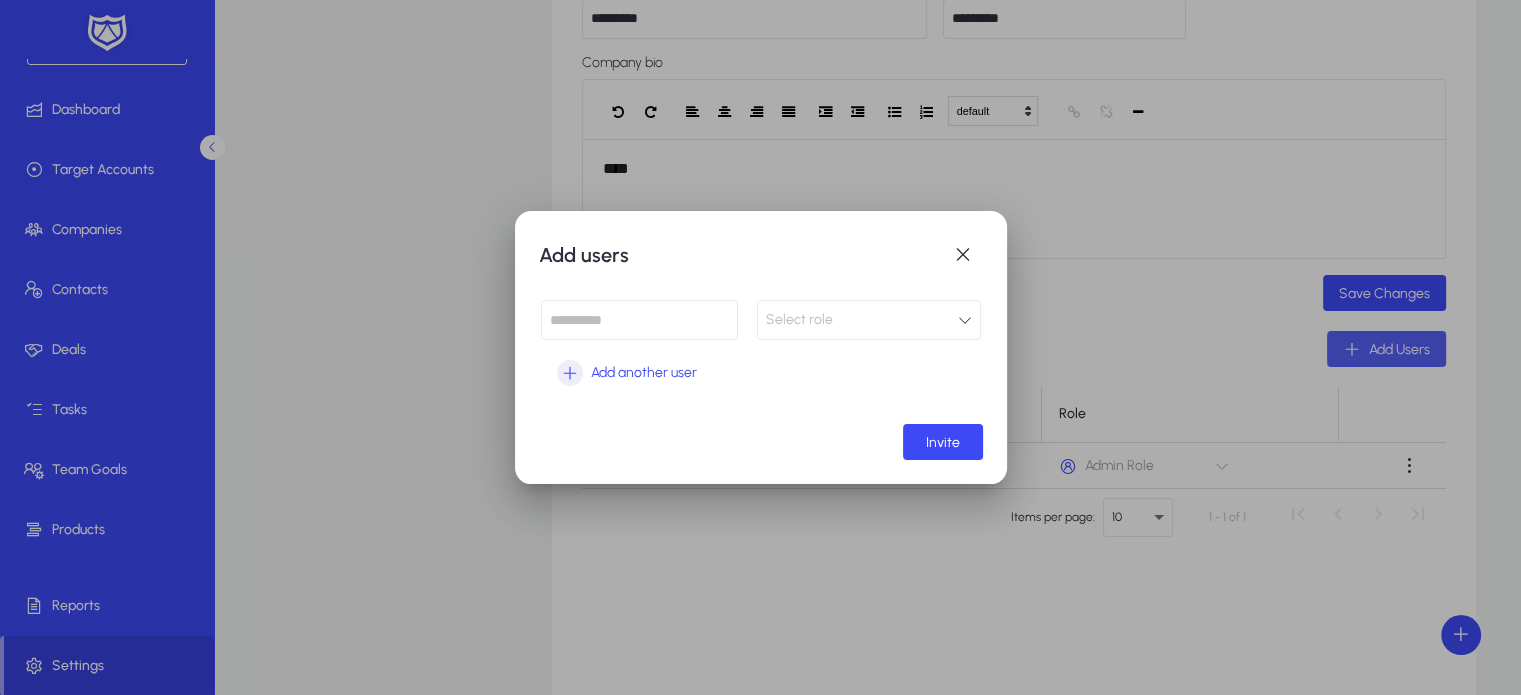 scroll, scrollTop: 0, scrollLeft: 0, axis: both 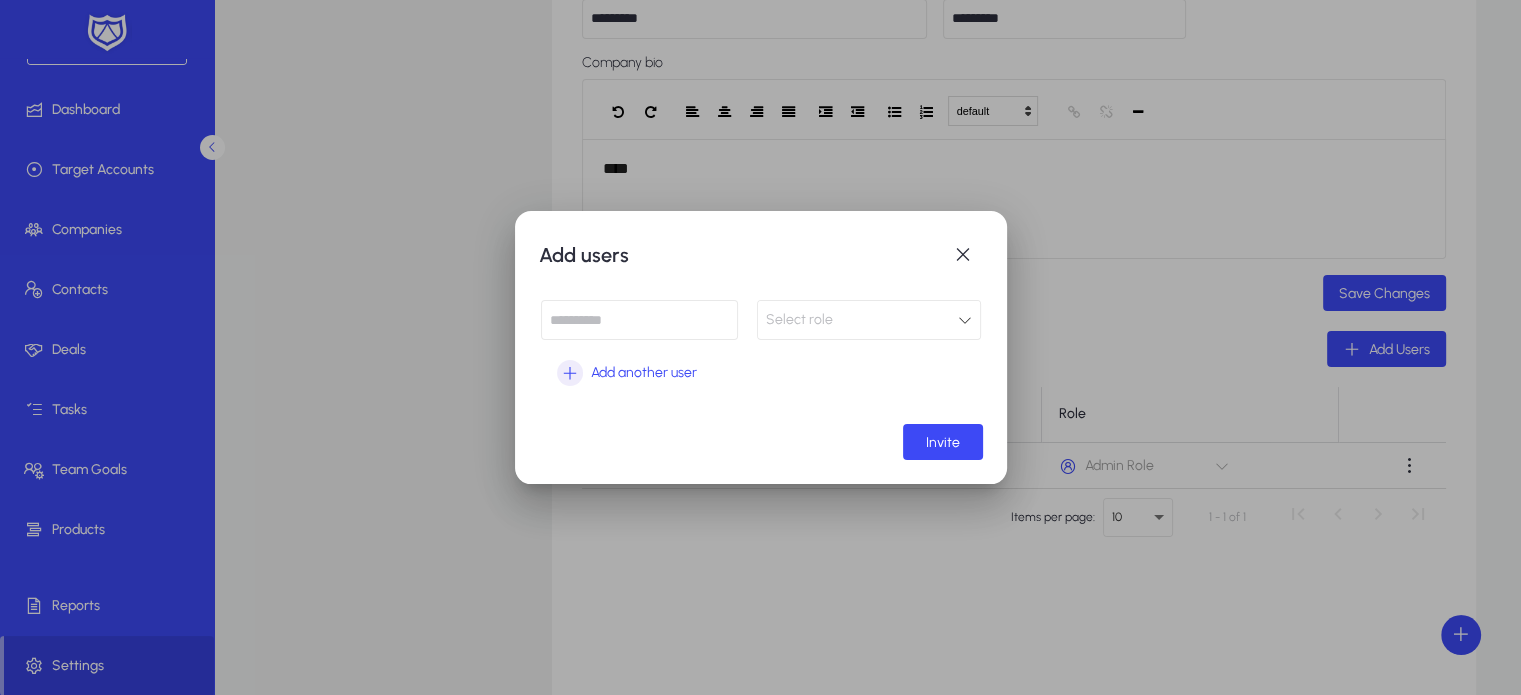 click at bounding box center (639, 320) 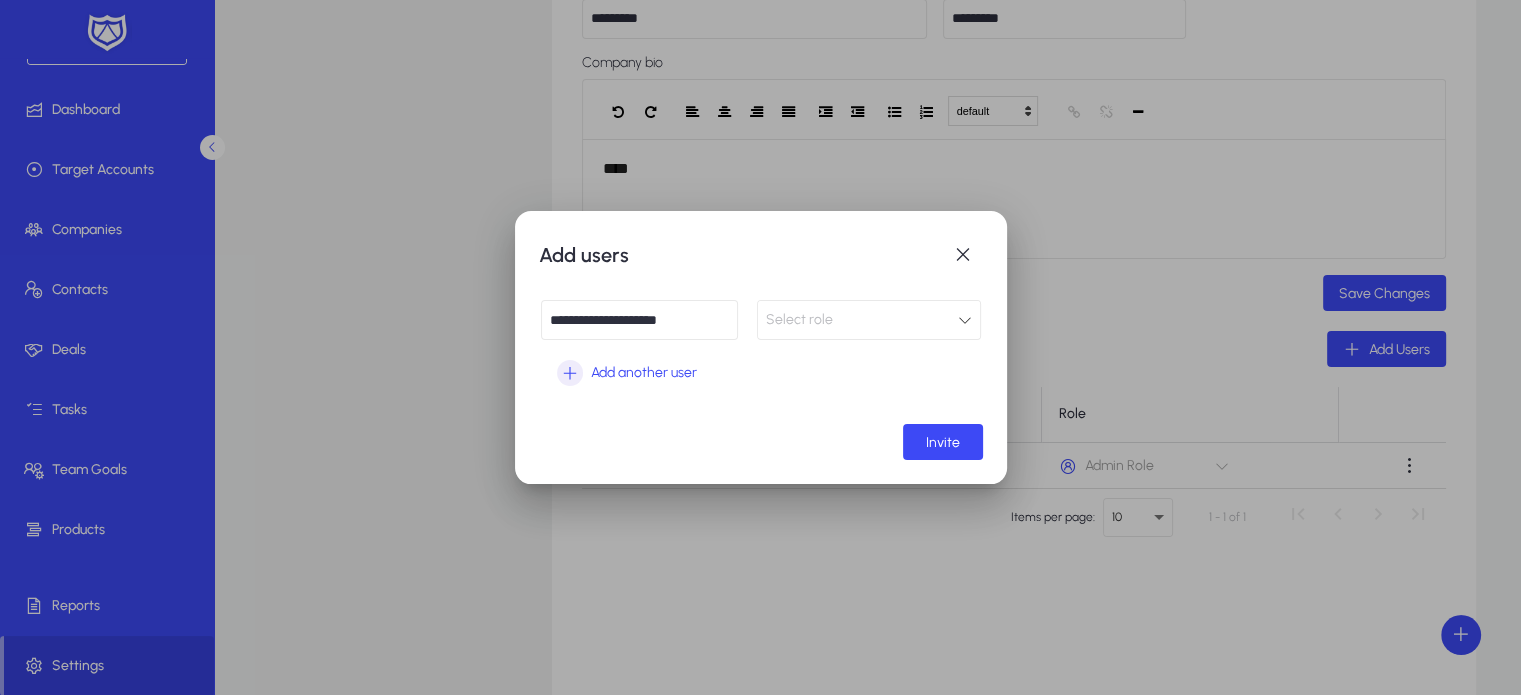 type on "**********" 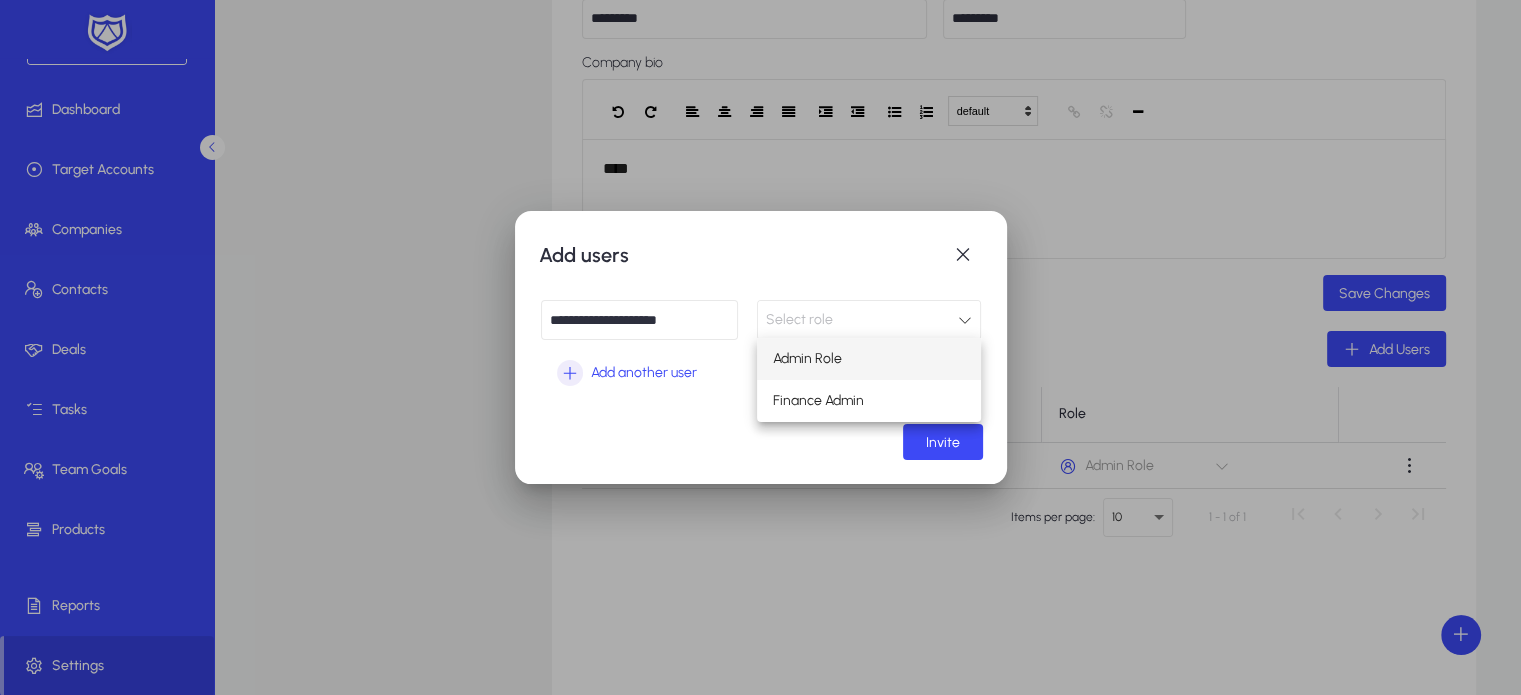 click on "Admin Role" at bounding box center (807, 359) 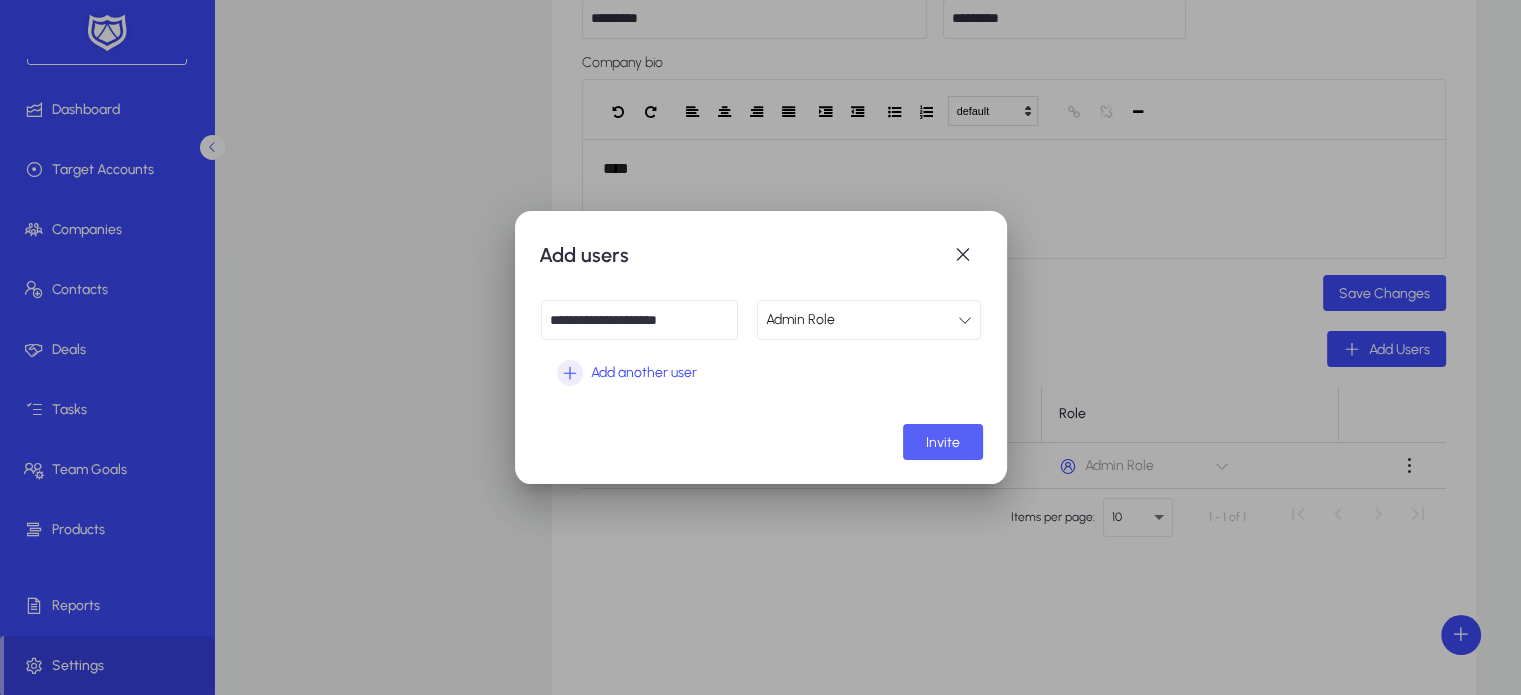 click 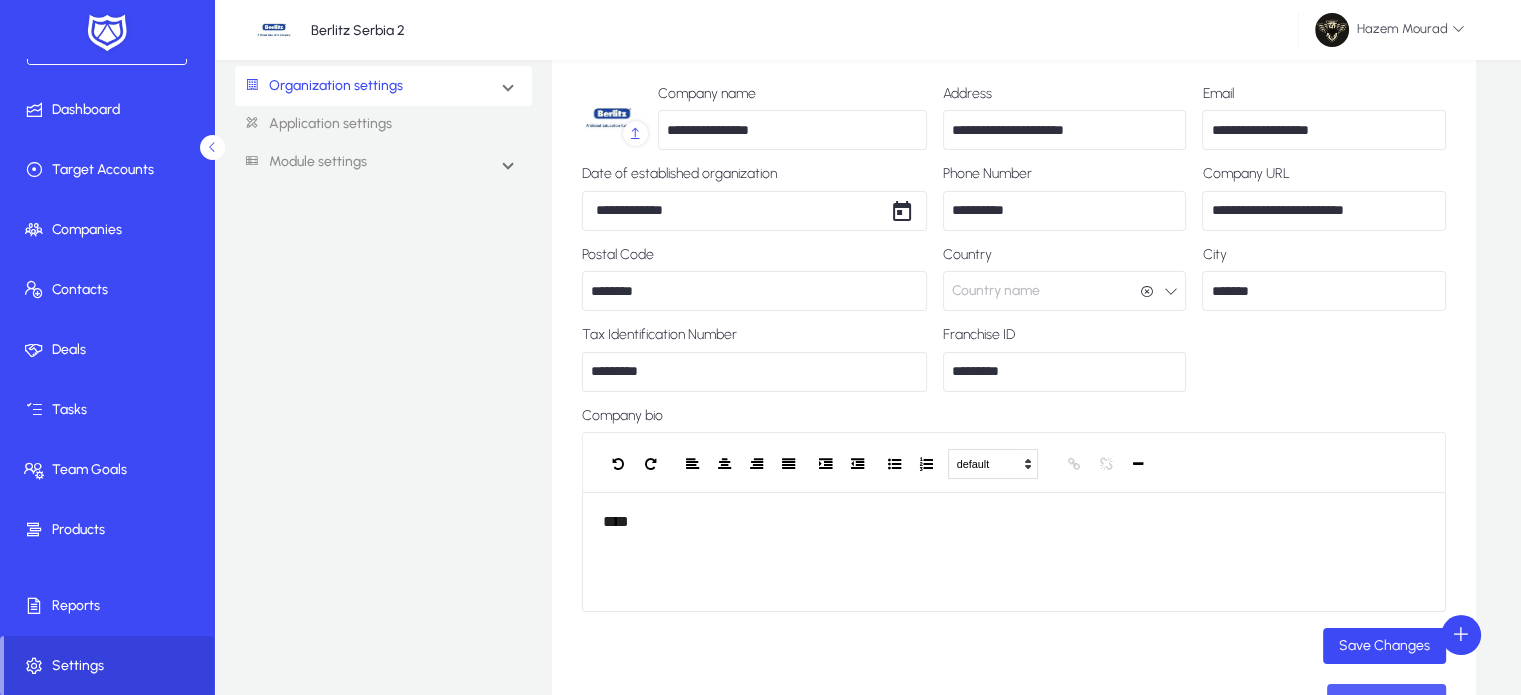 scroll, scrollTop: 0, scrollLeft: 0, axis: both 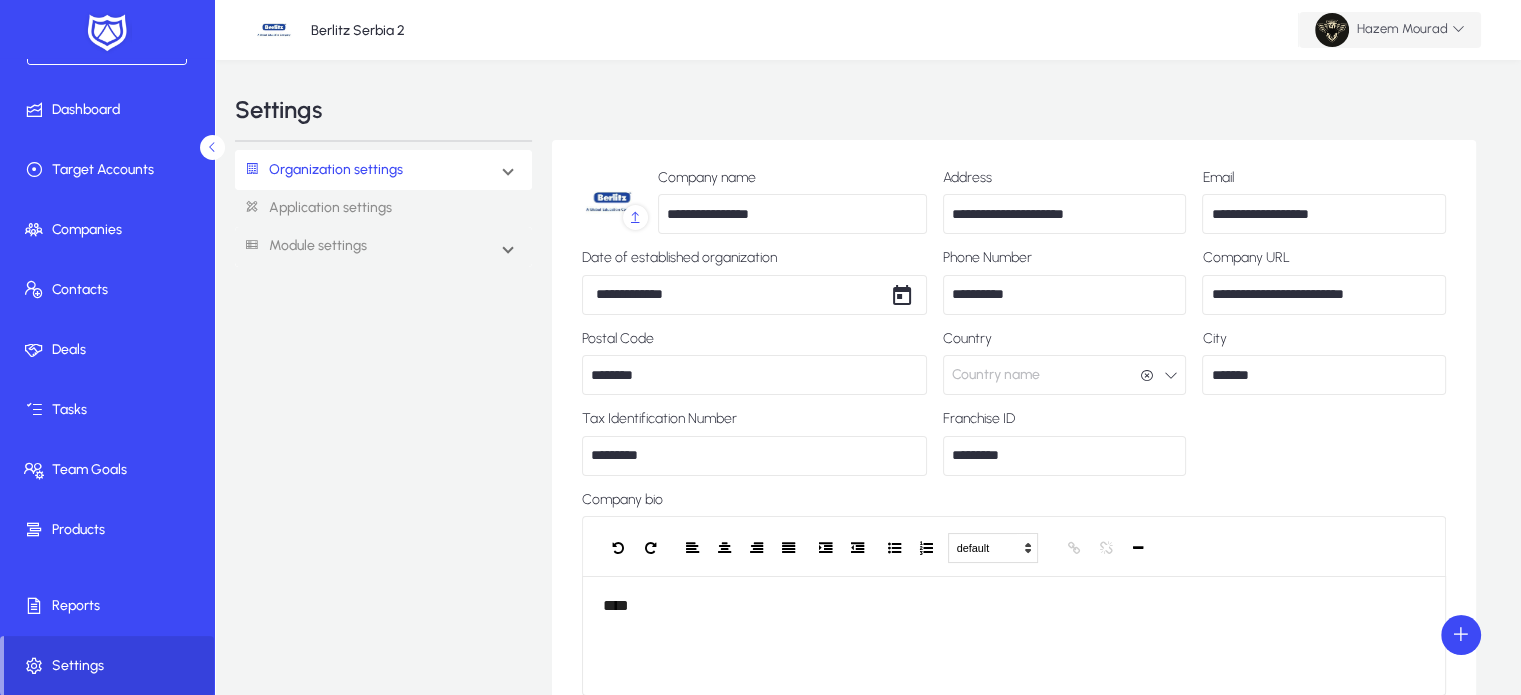 click on "Hazem  Mourad" 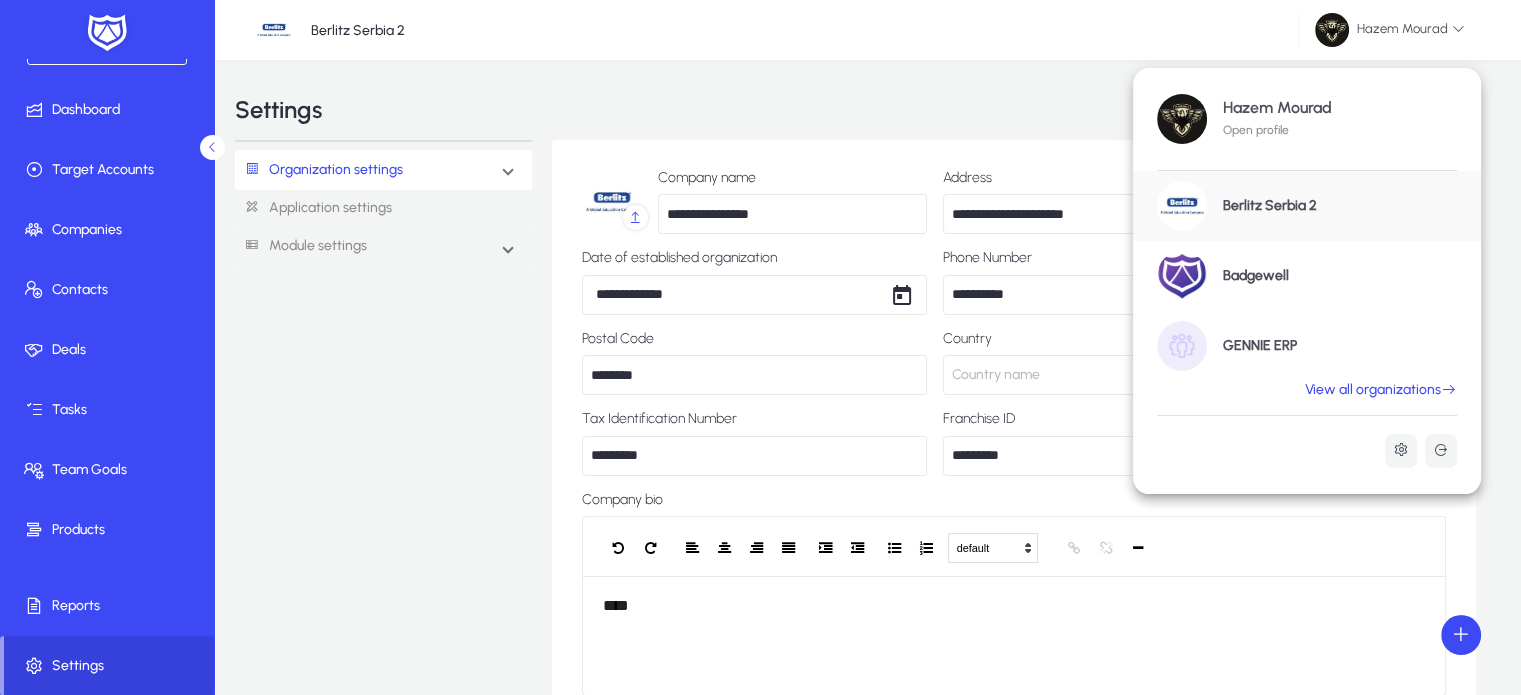 click on "View all organizations" at bounding box center (1381, 390) 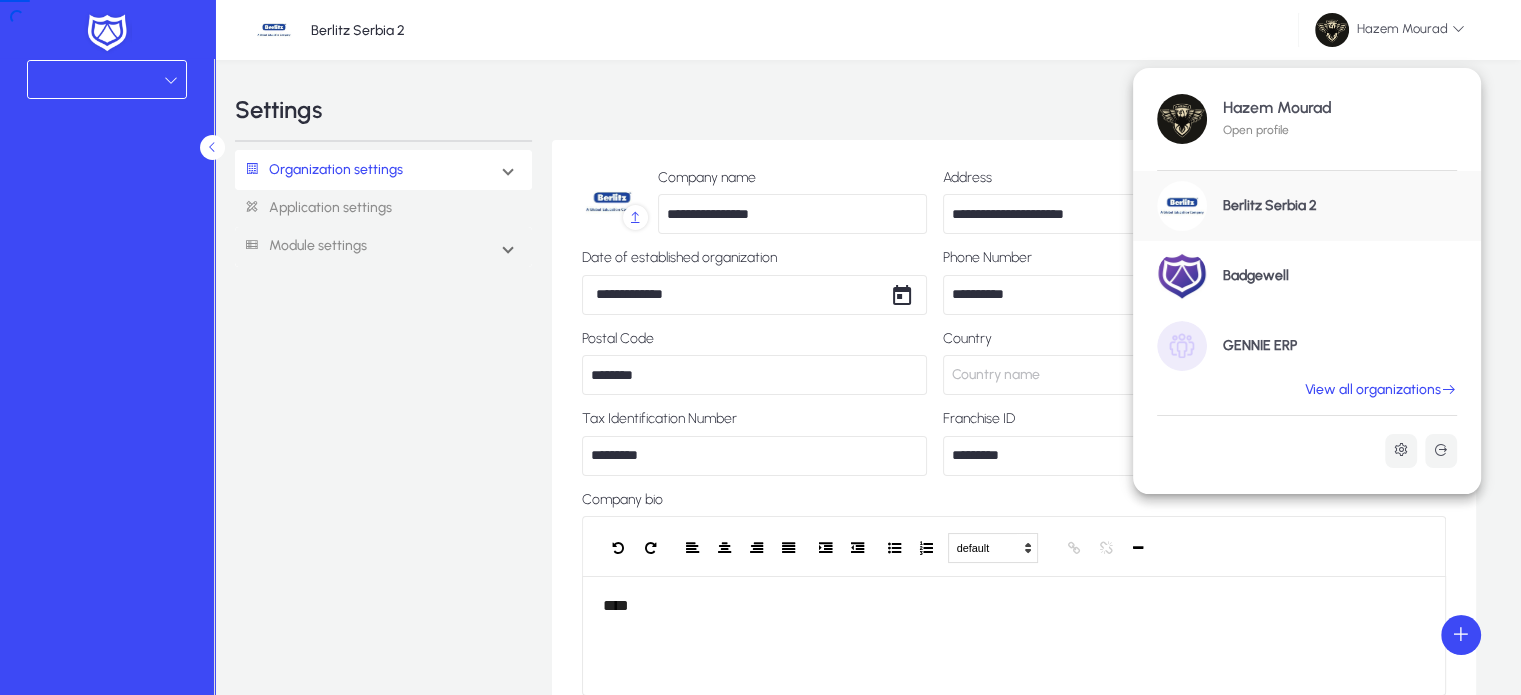 scroll, scrollTop: 0, scrollLeft: 0, axis: both 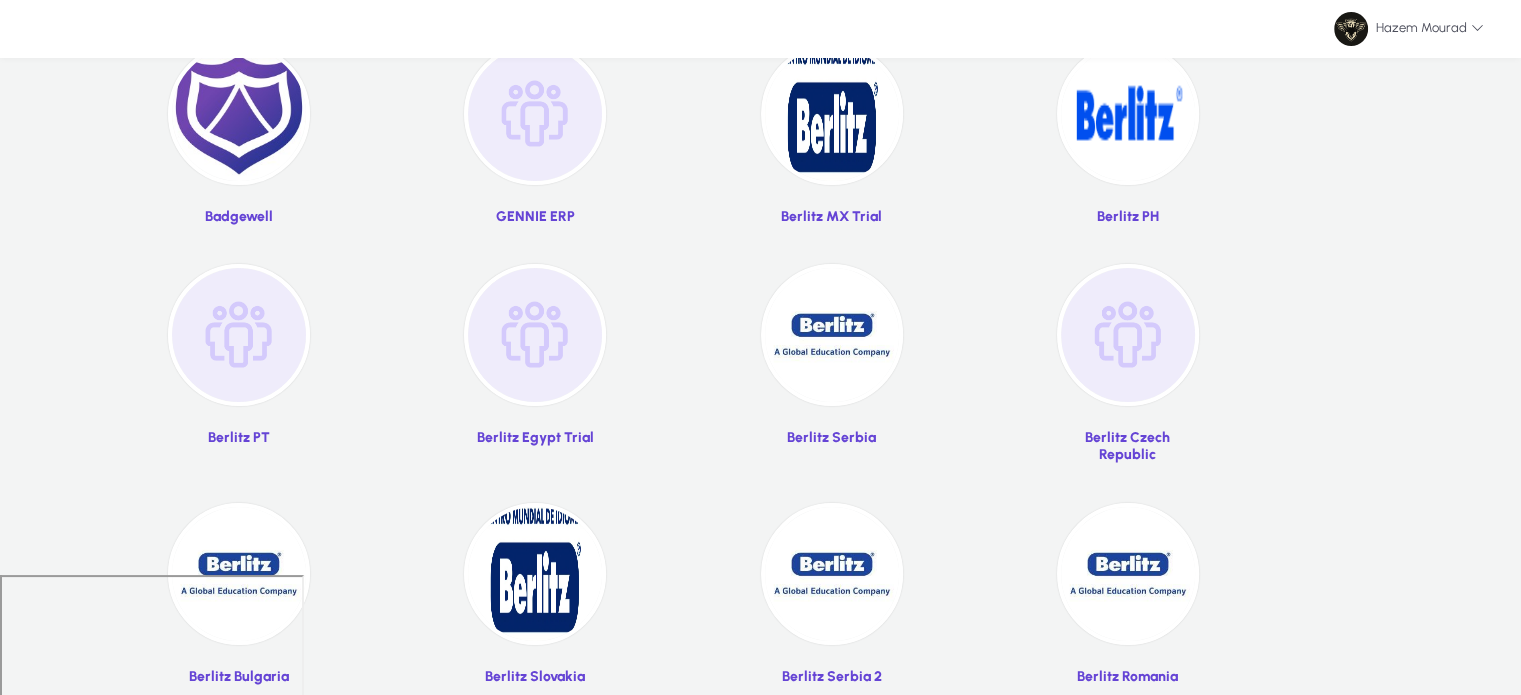 click 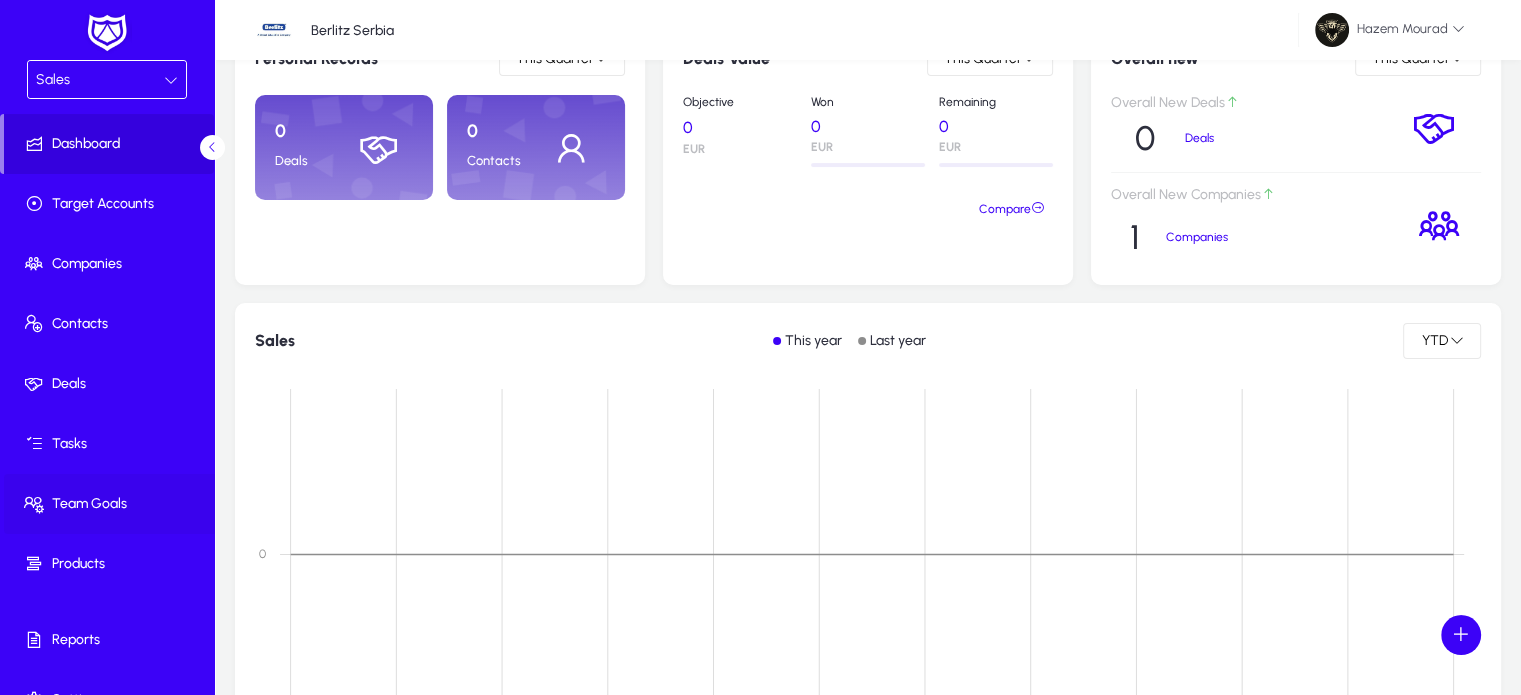 scroll, scrollTop: 34, scrollLeft: 0, axis: vertical 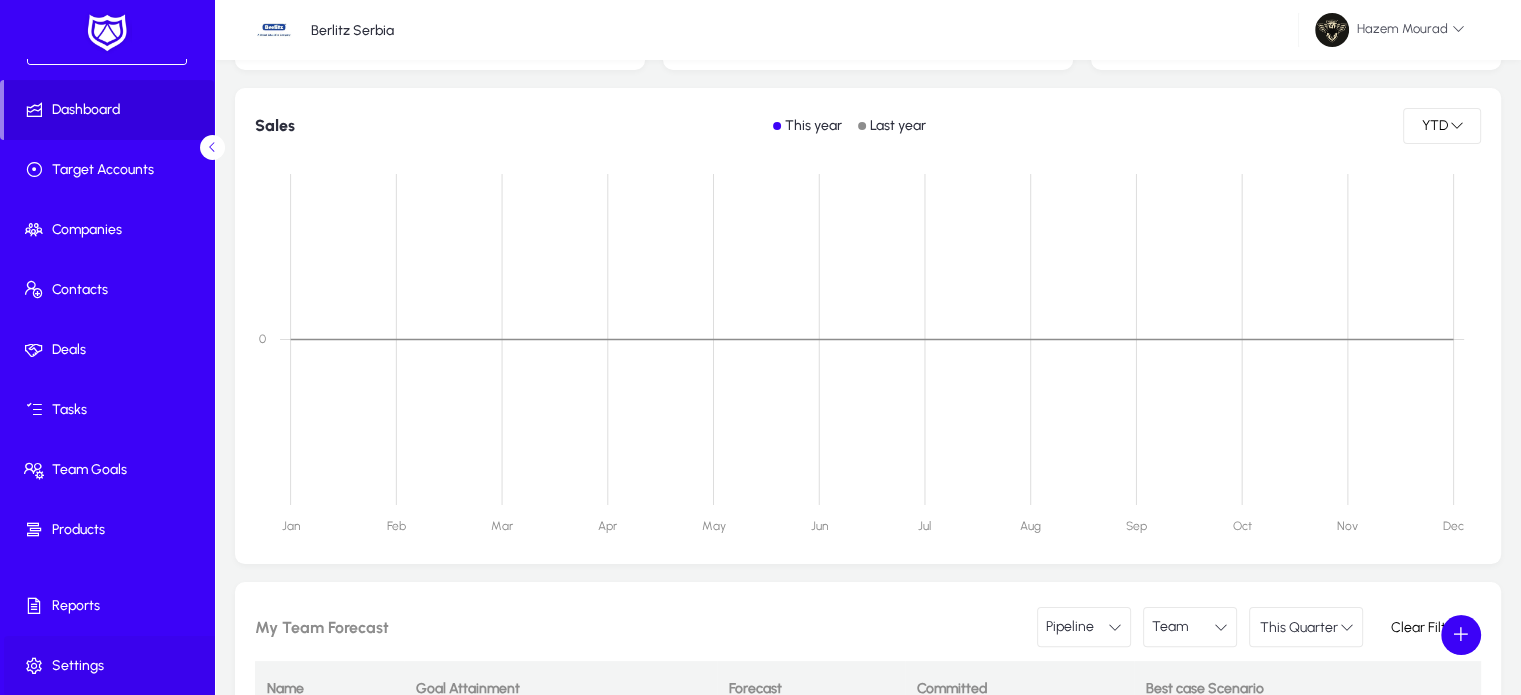 drag, startPoint x: 102, startPoint y: 659, endPoint x: 85, endPoint y: 664, distance: 17.720045 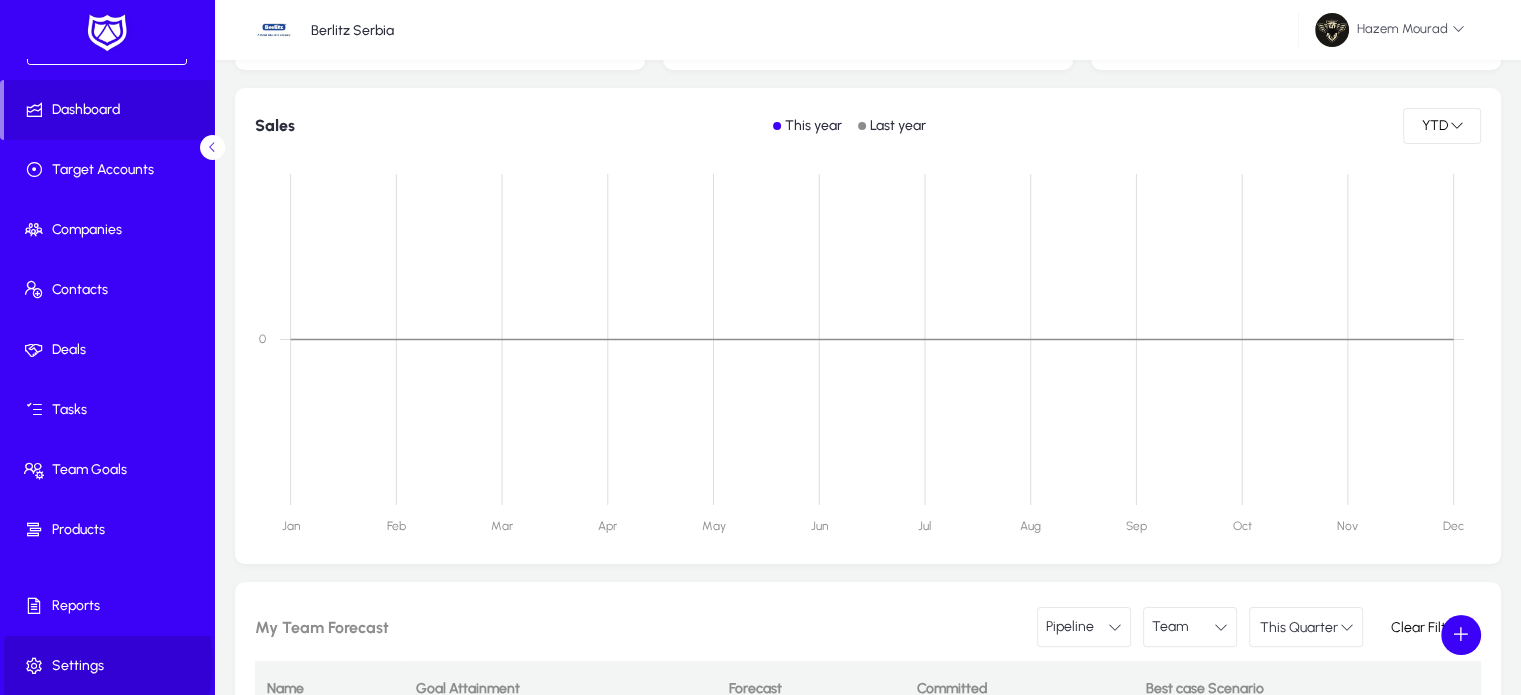 click on "Settings" 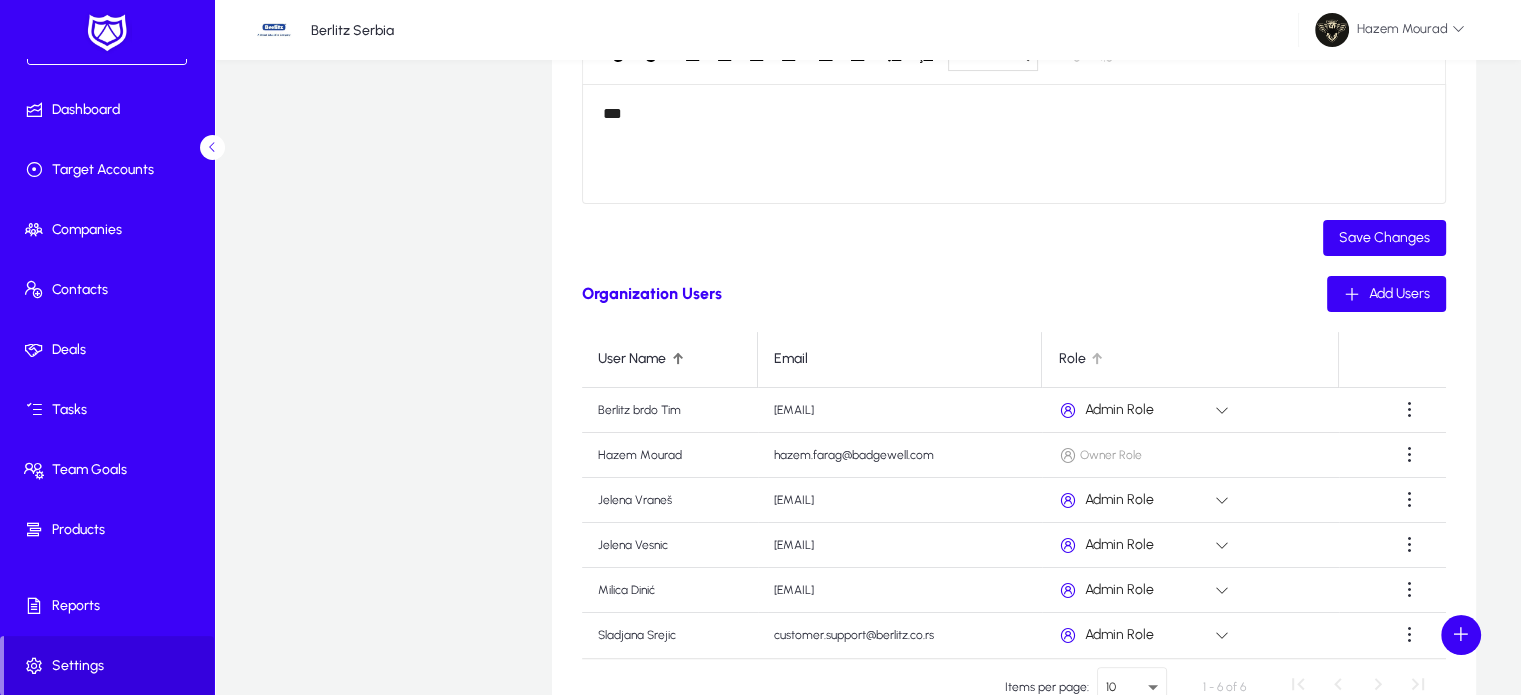 scroll, scrollTop: 495, scrollLeft: 0, axis: vertical 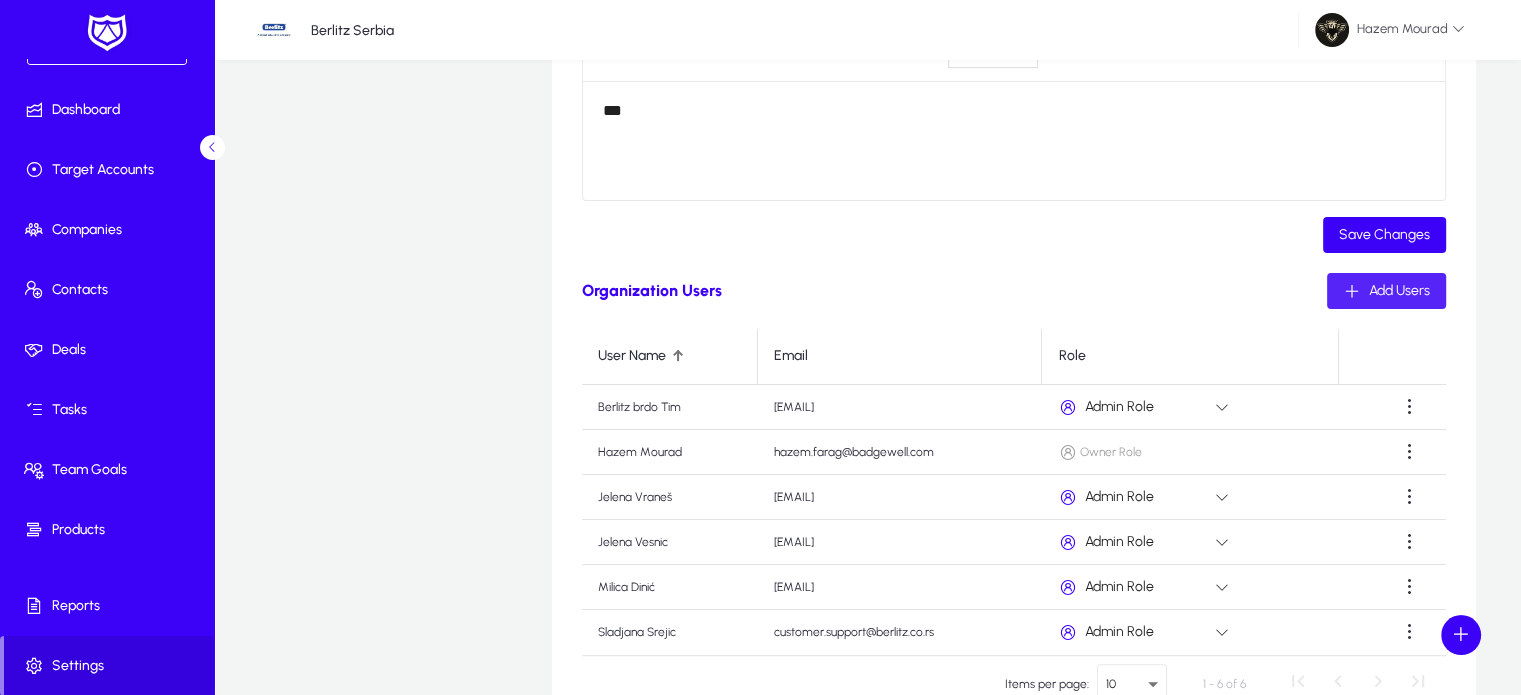 click on "Add Users" 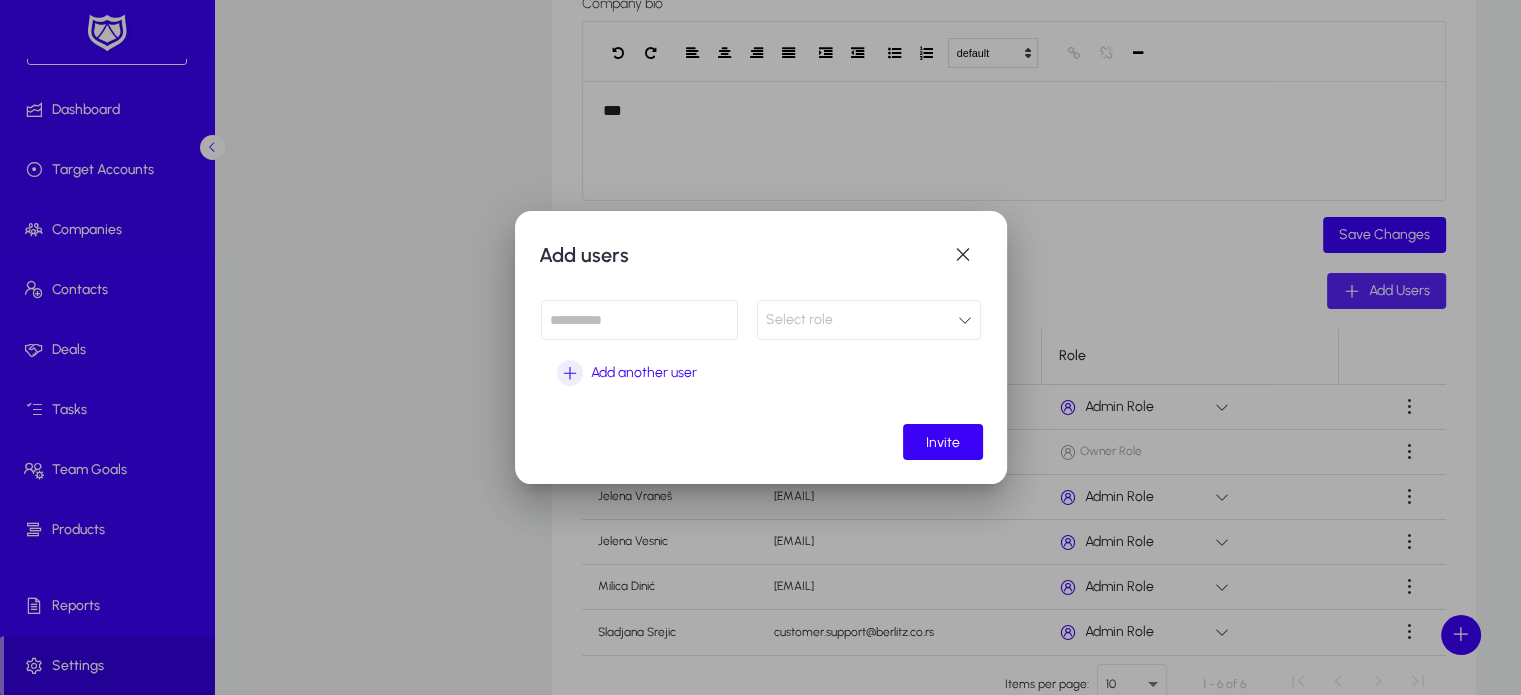 scroll, scrollTop: 0, scrollLeft: 0, axis: both 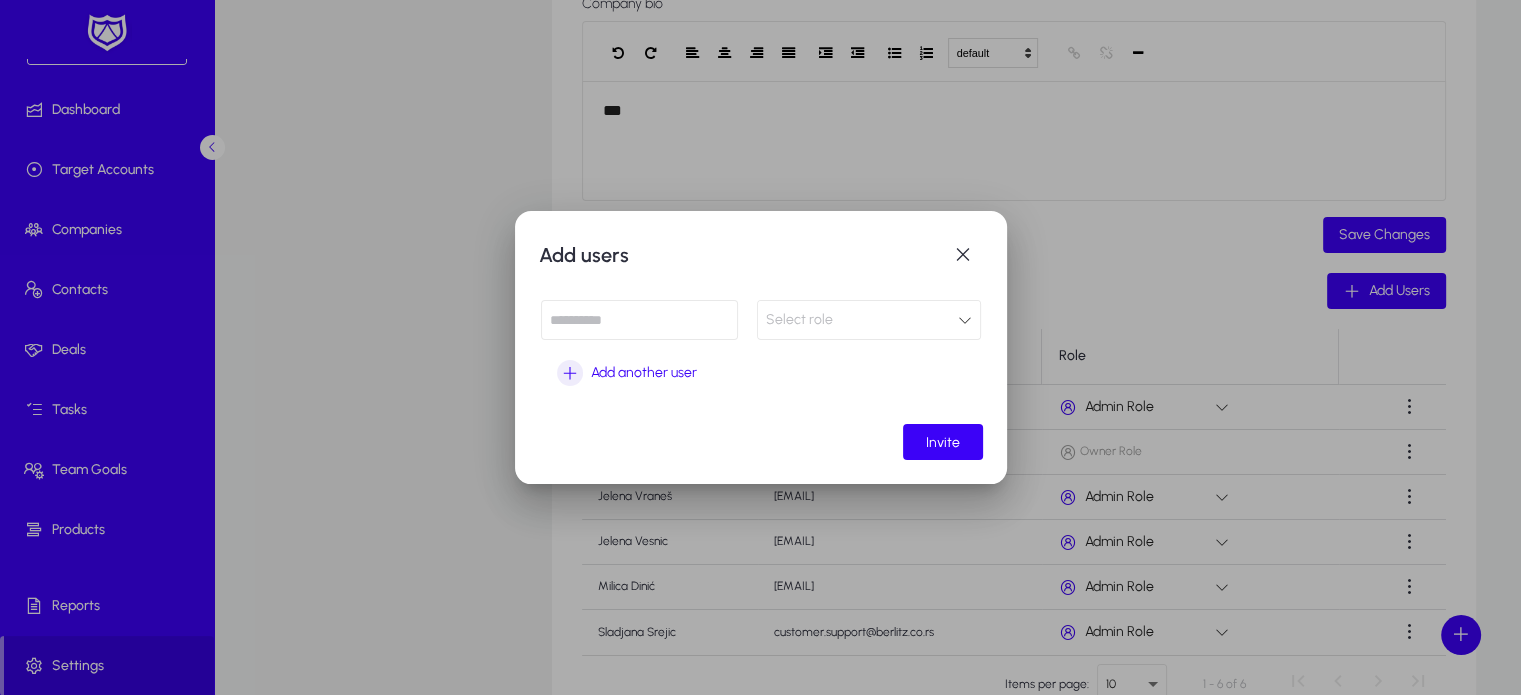 click at bounding box center [639, 320] 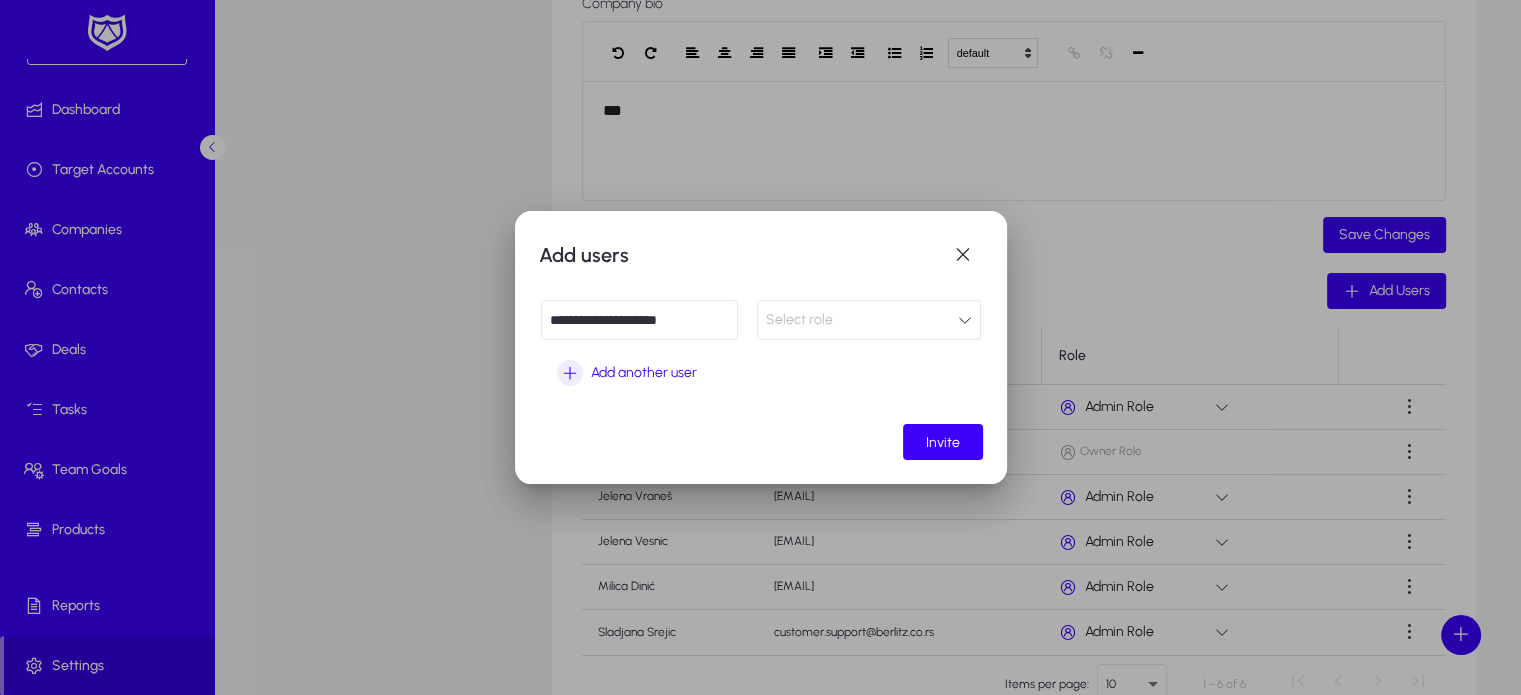 type on "**********" 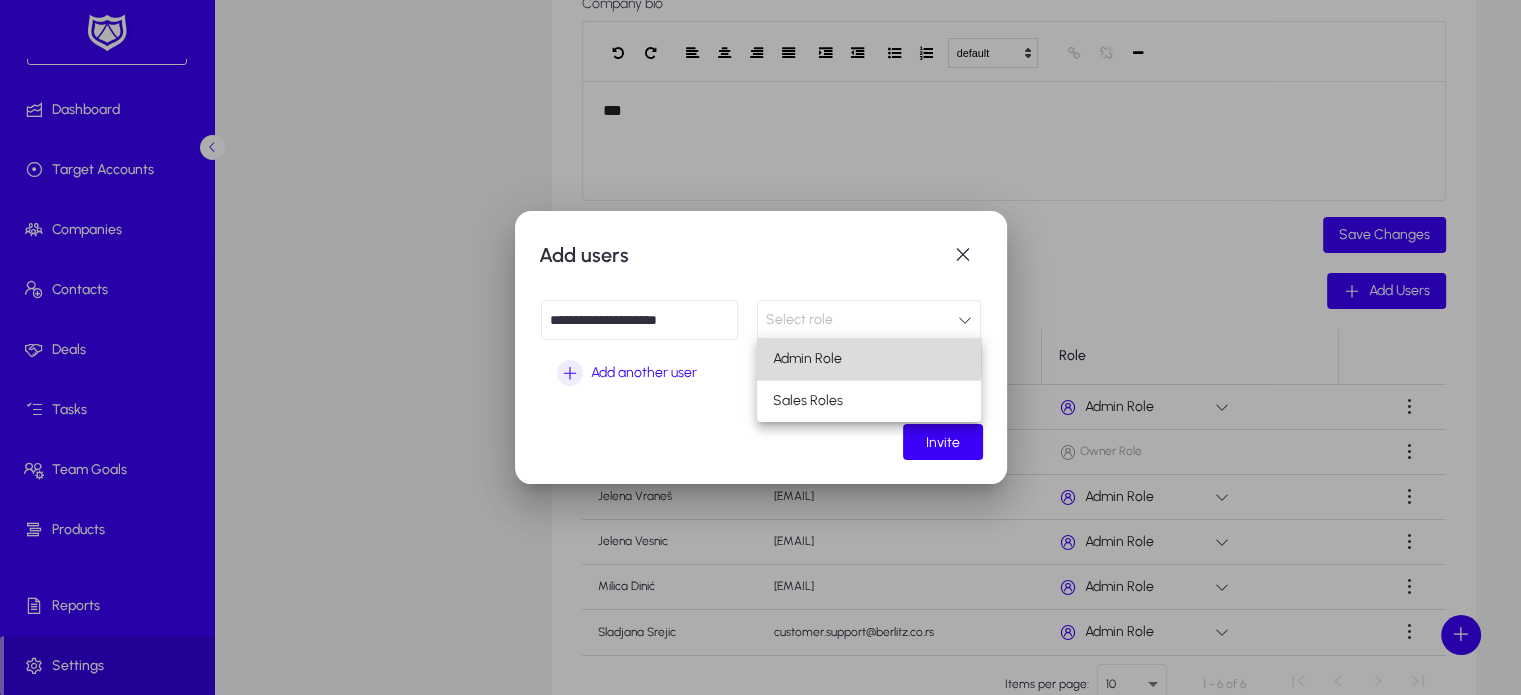 click on "Admin Role" at bounding box center (807, 359) 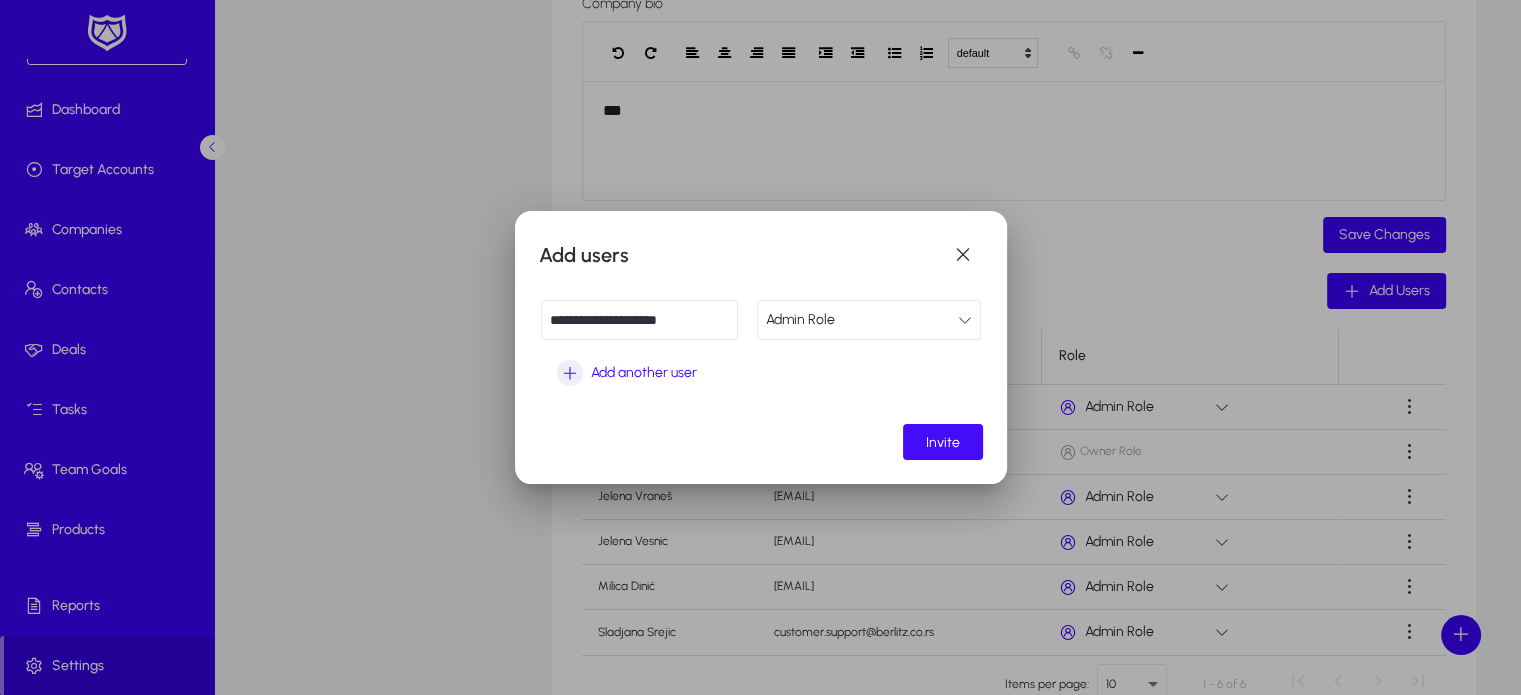 click on "Invite" 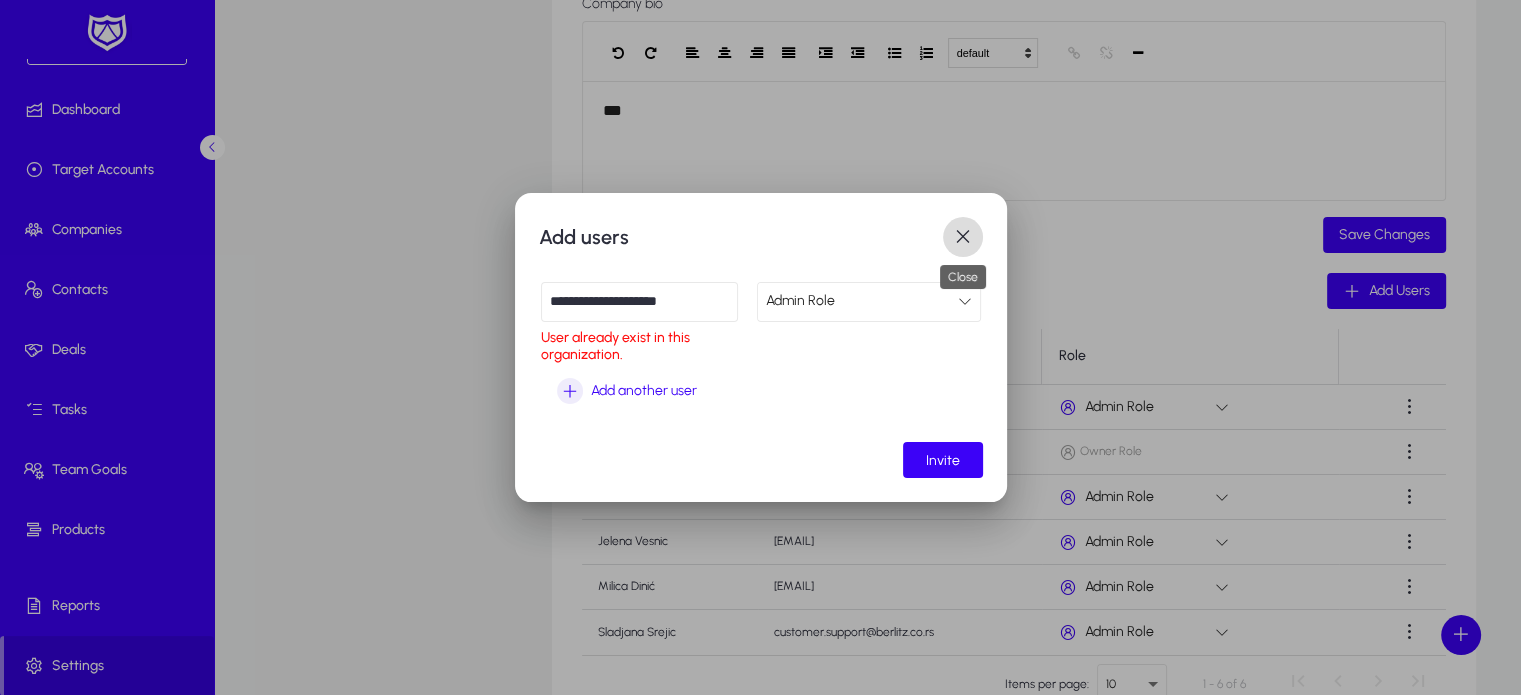click at bounding box center [963, 237] 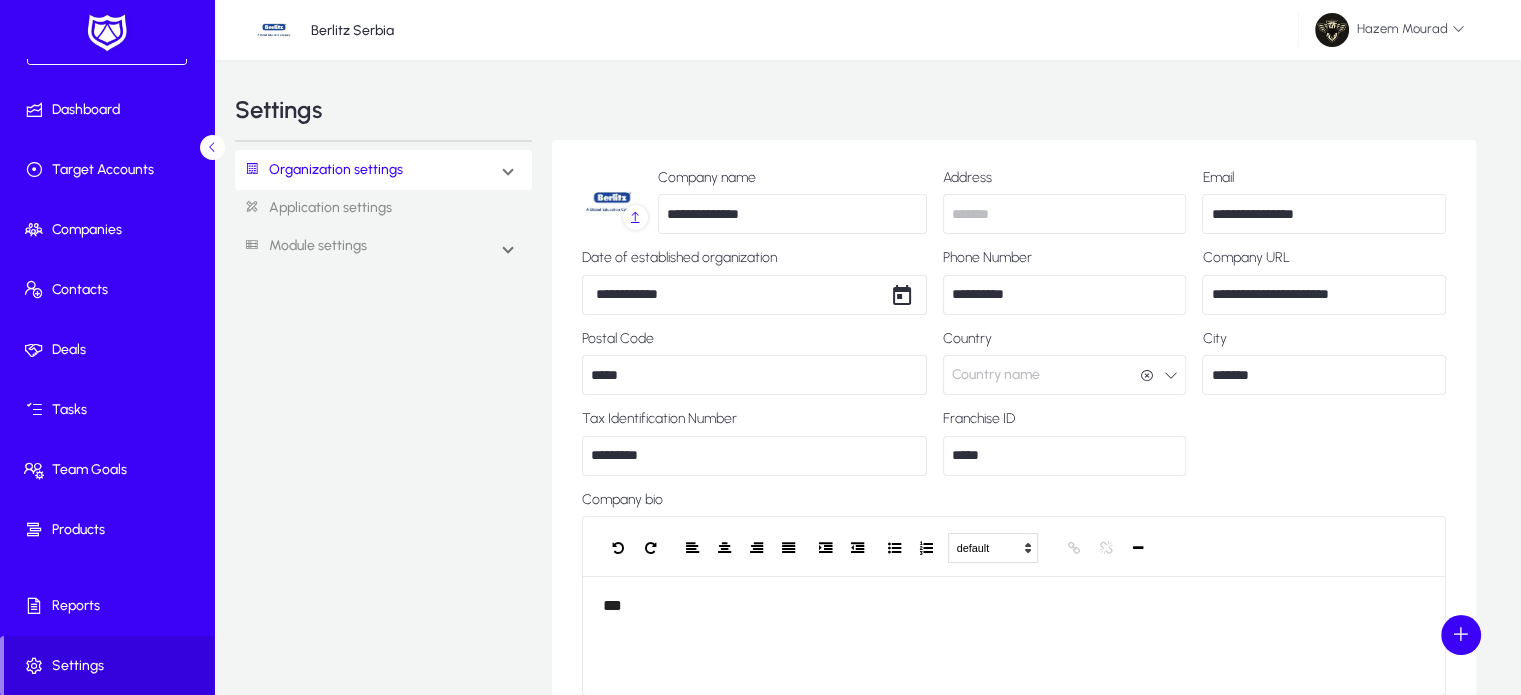 scroll, scrollTop: 495, scrollLeft: 0, axis: vertical 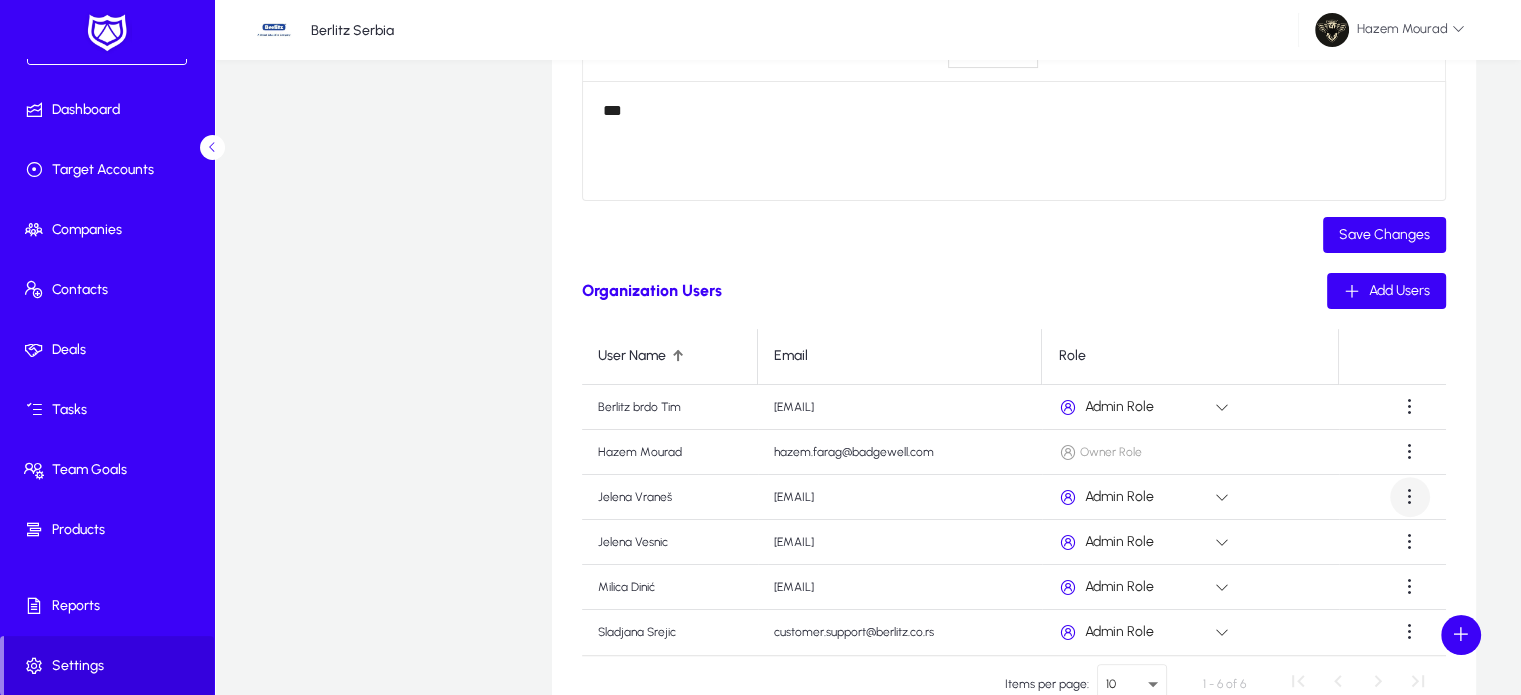 click 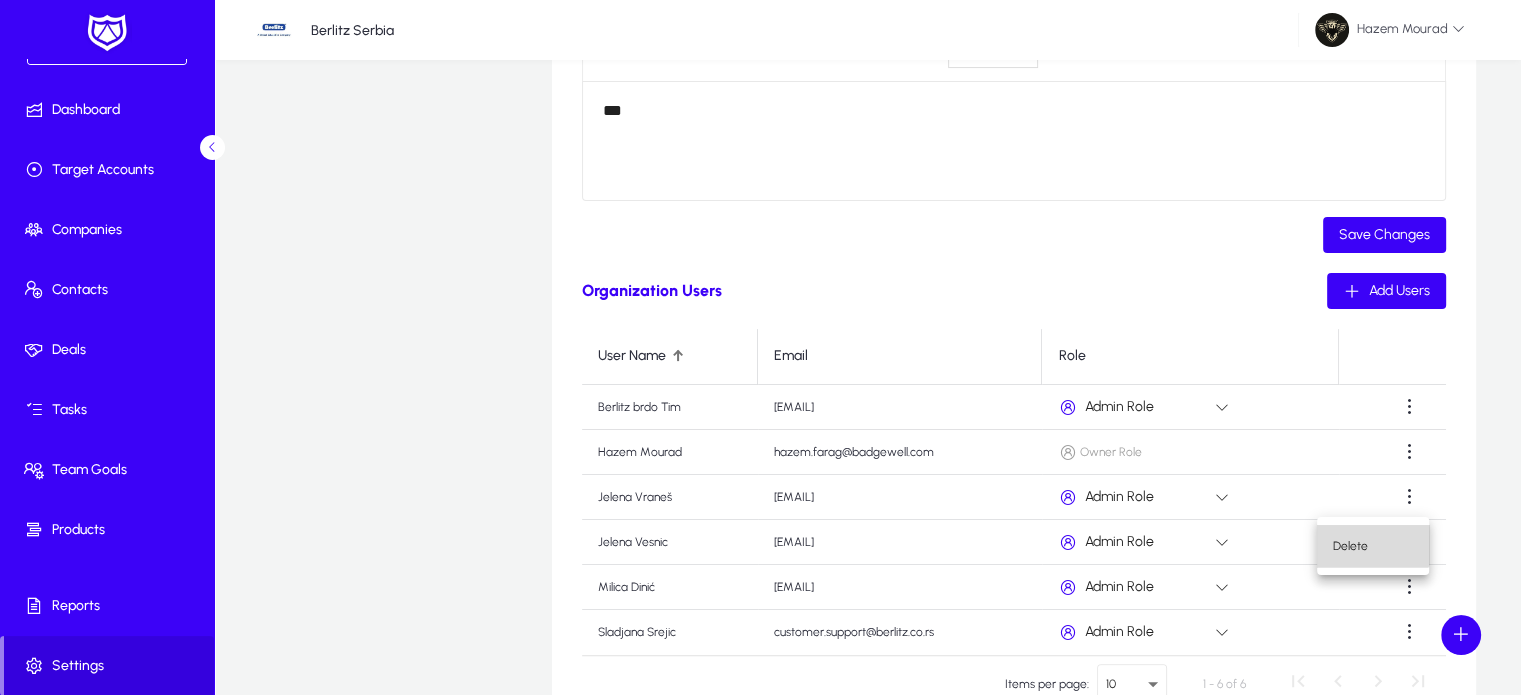 click on "Delete" at bounding box center (1373, 546) 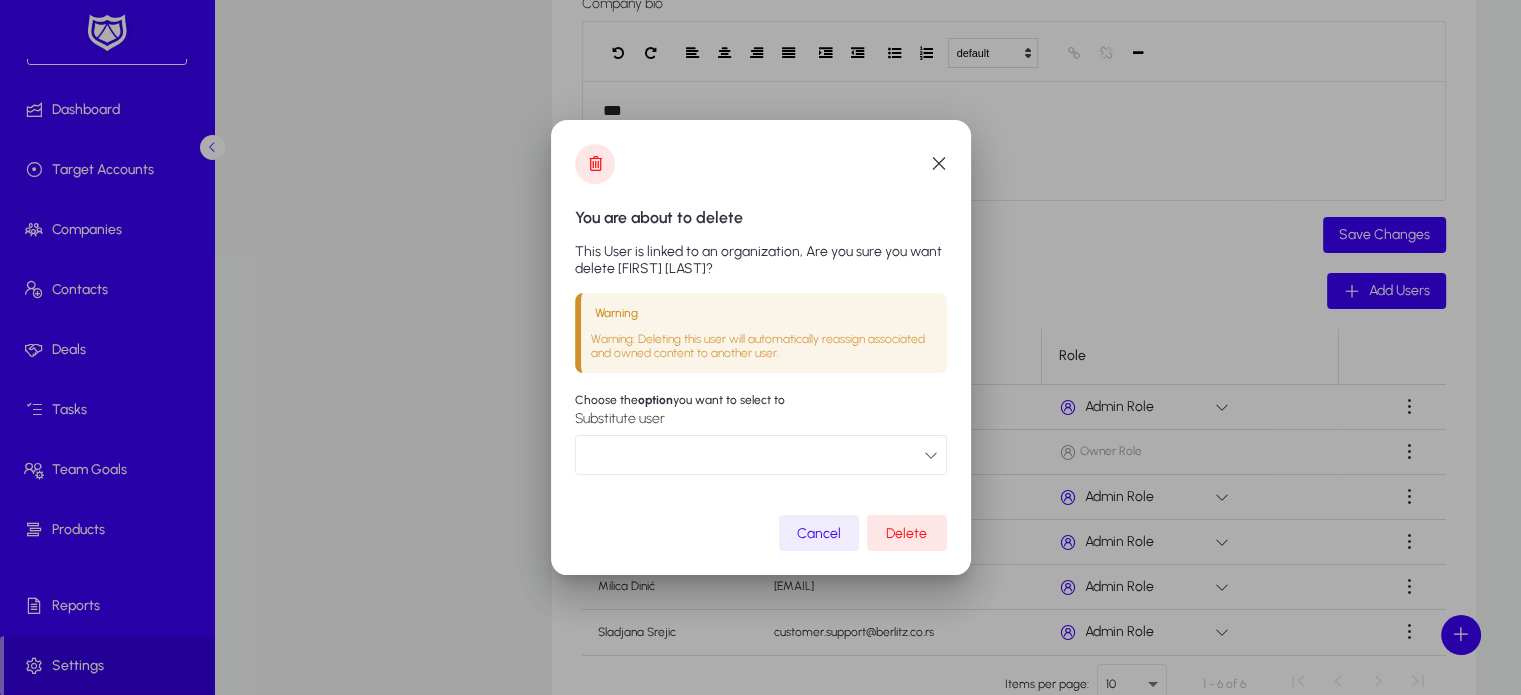 click at bounding box center [761, 455] 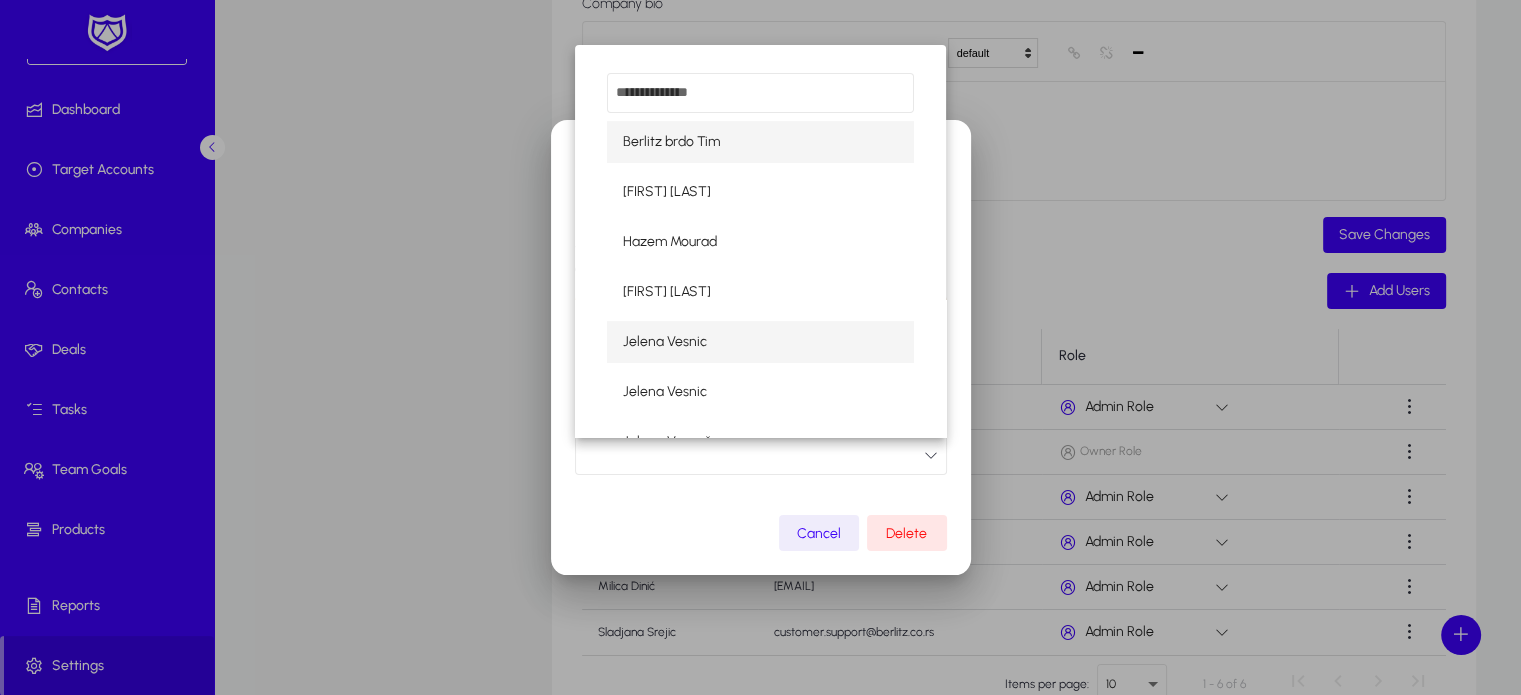 click on "Jelena  Vesnic" at bounding box center [665, 342] 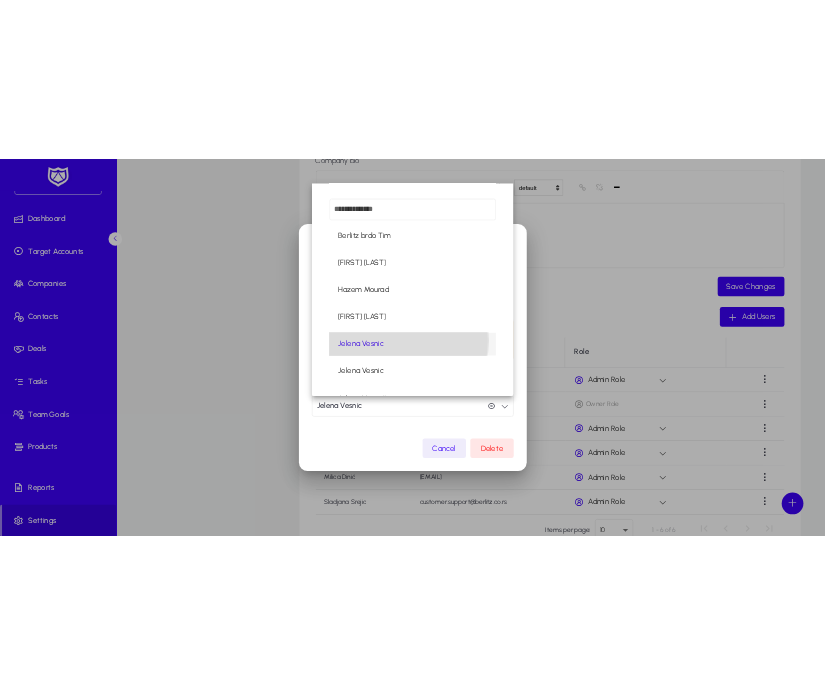 scroll, scrollTop: 0, scrollLeft: 0, axis: both 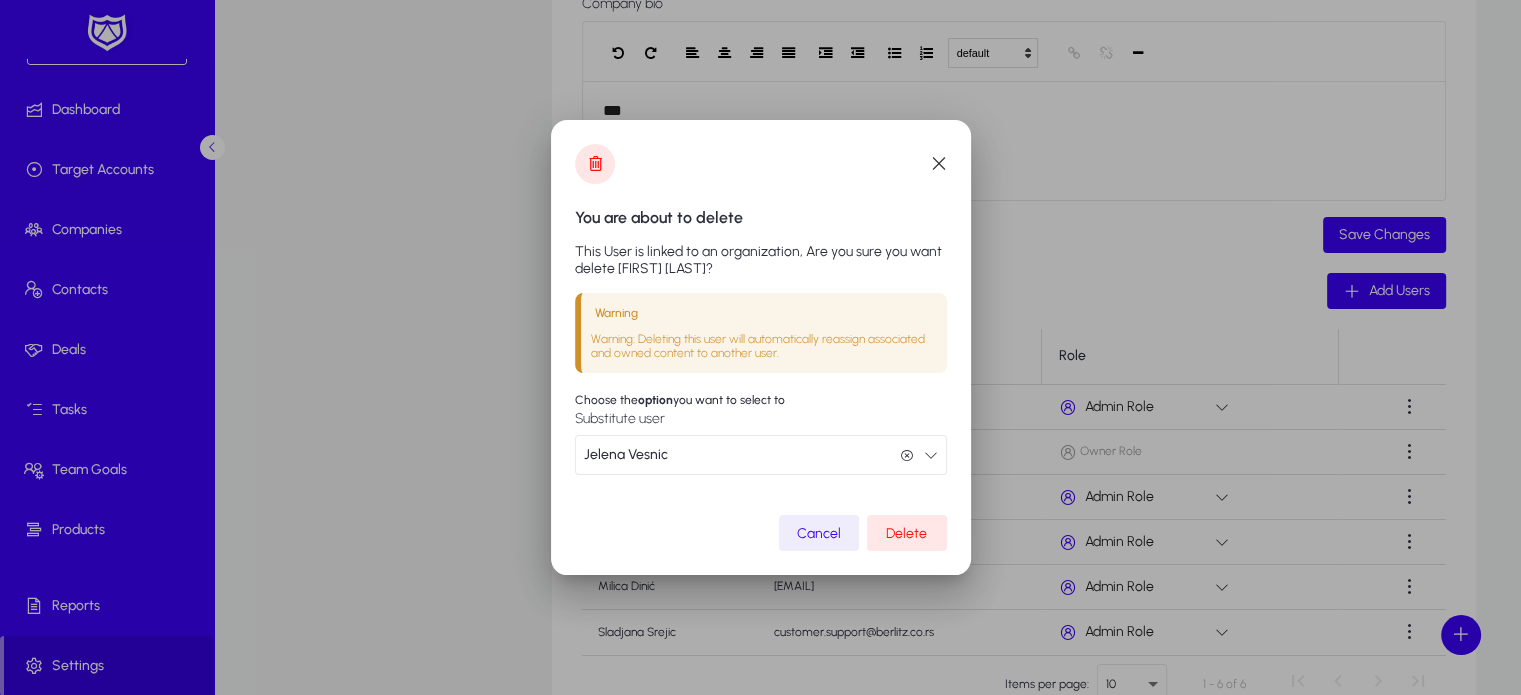 click at bounding box center (907, 533) 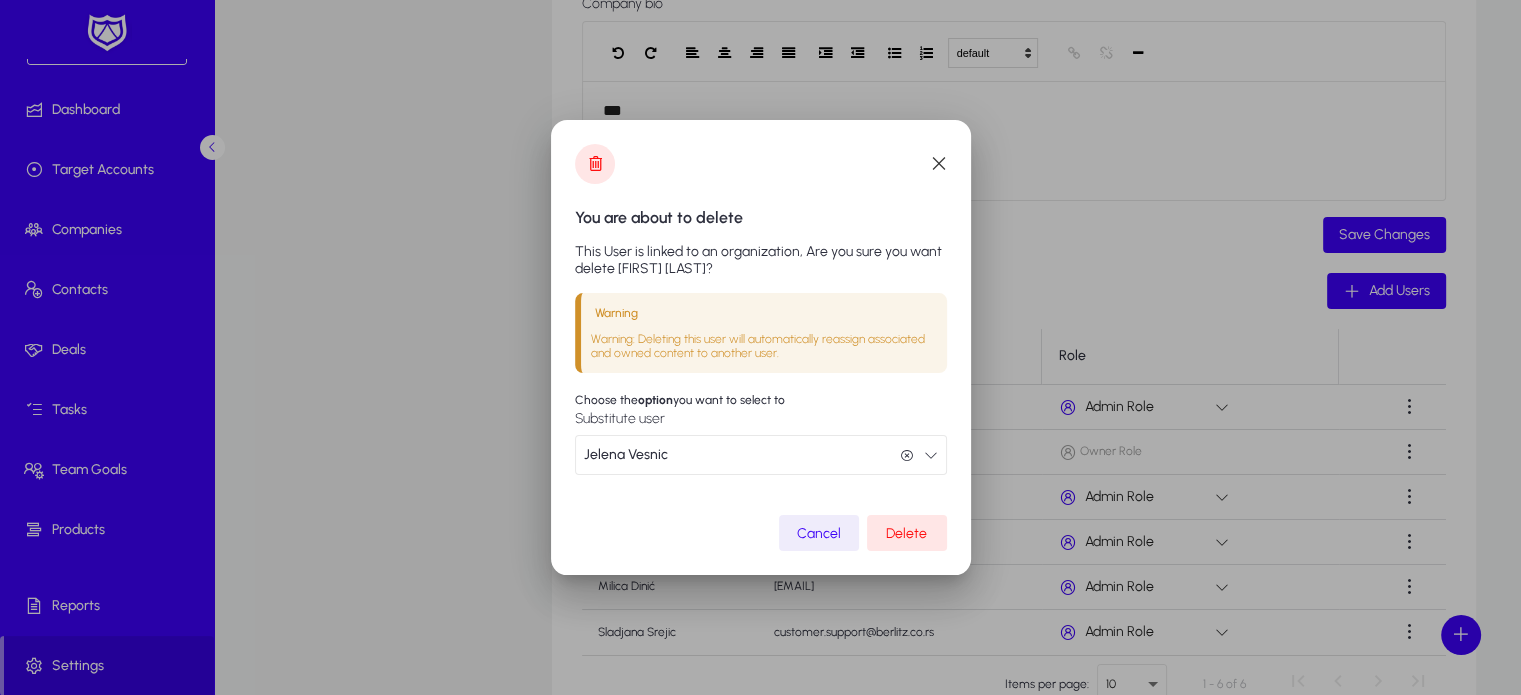 type 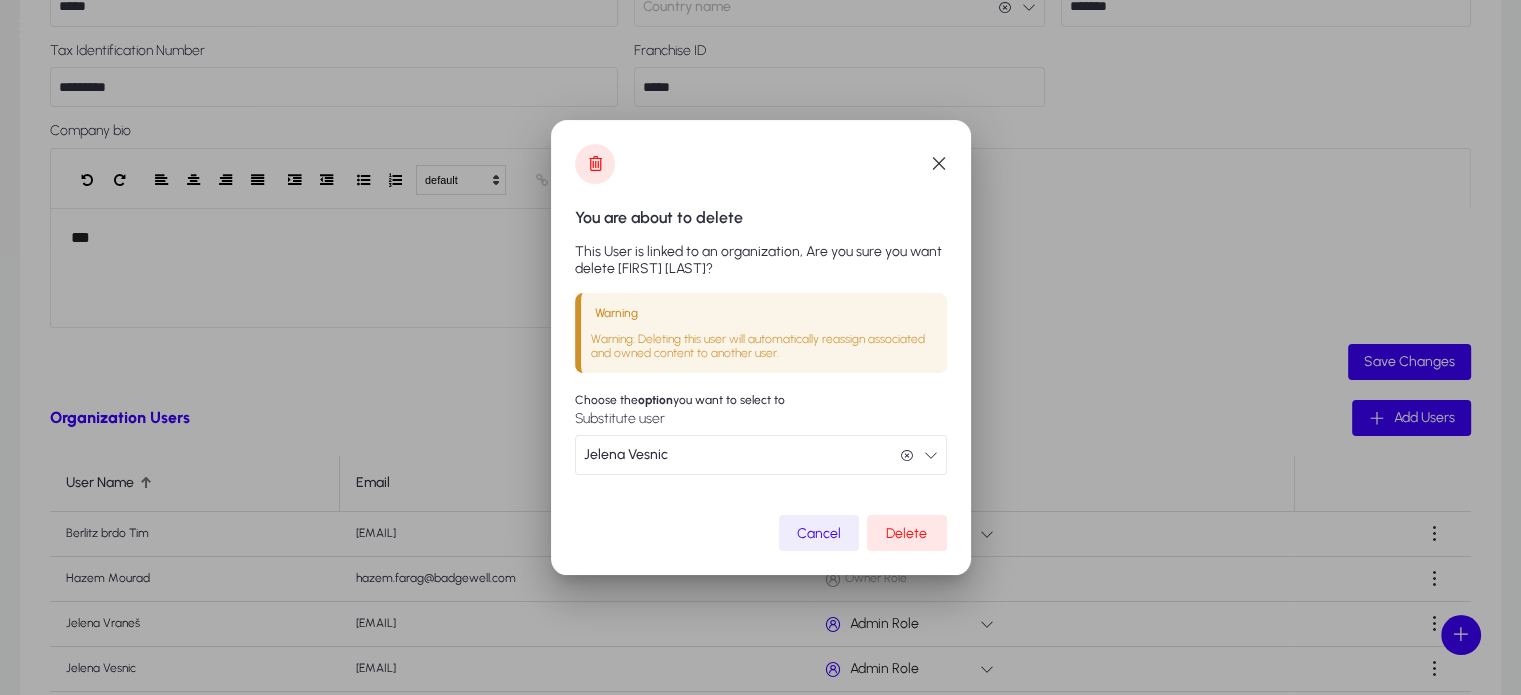 click on "Delete" at bounding box center (906, 533) 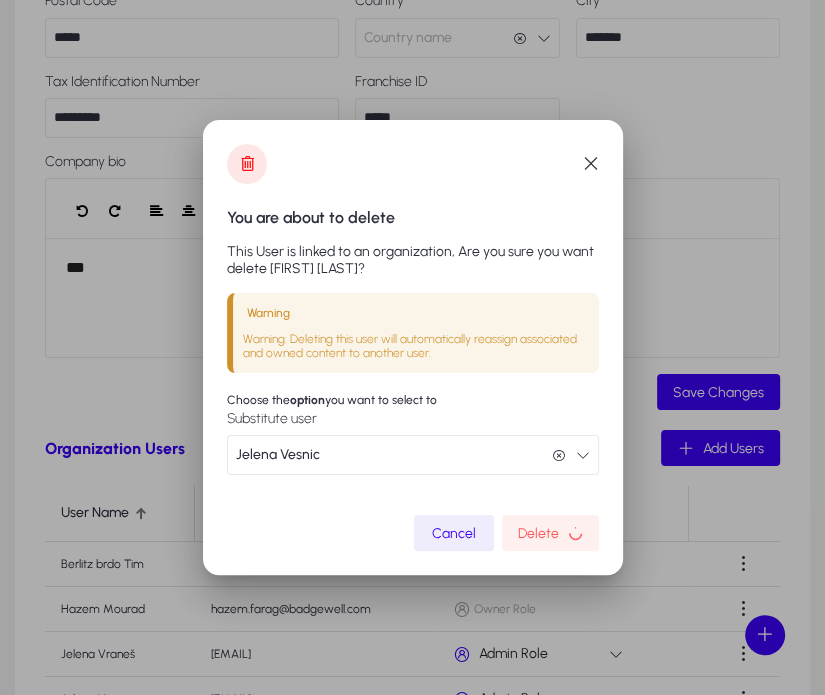 click at bounding box center [574, 533] 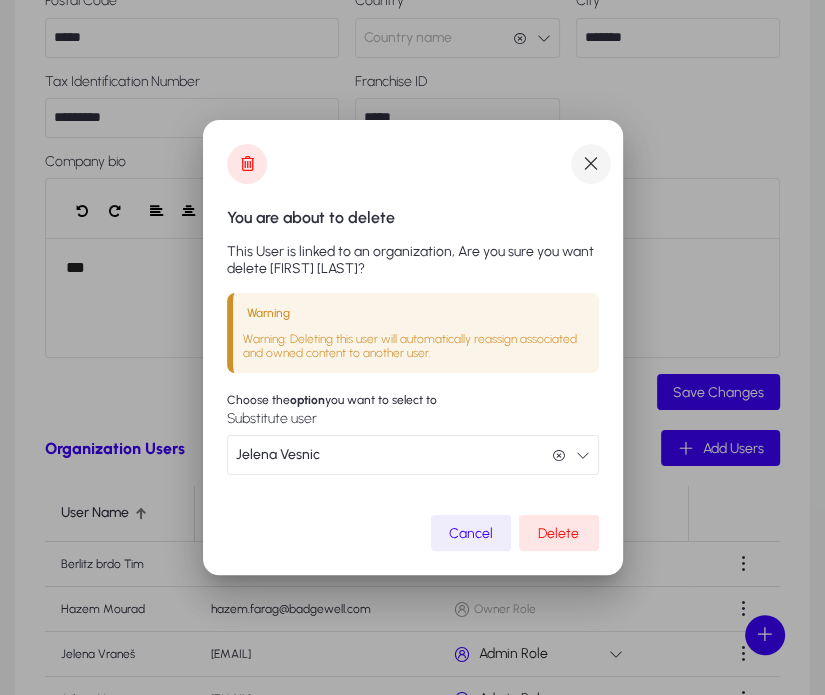 click at bounding box center [591, 164] 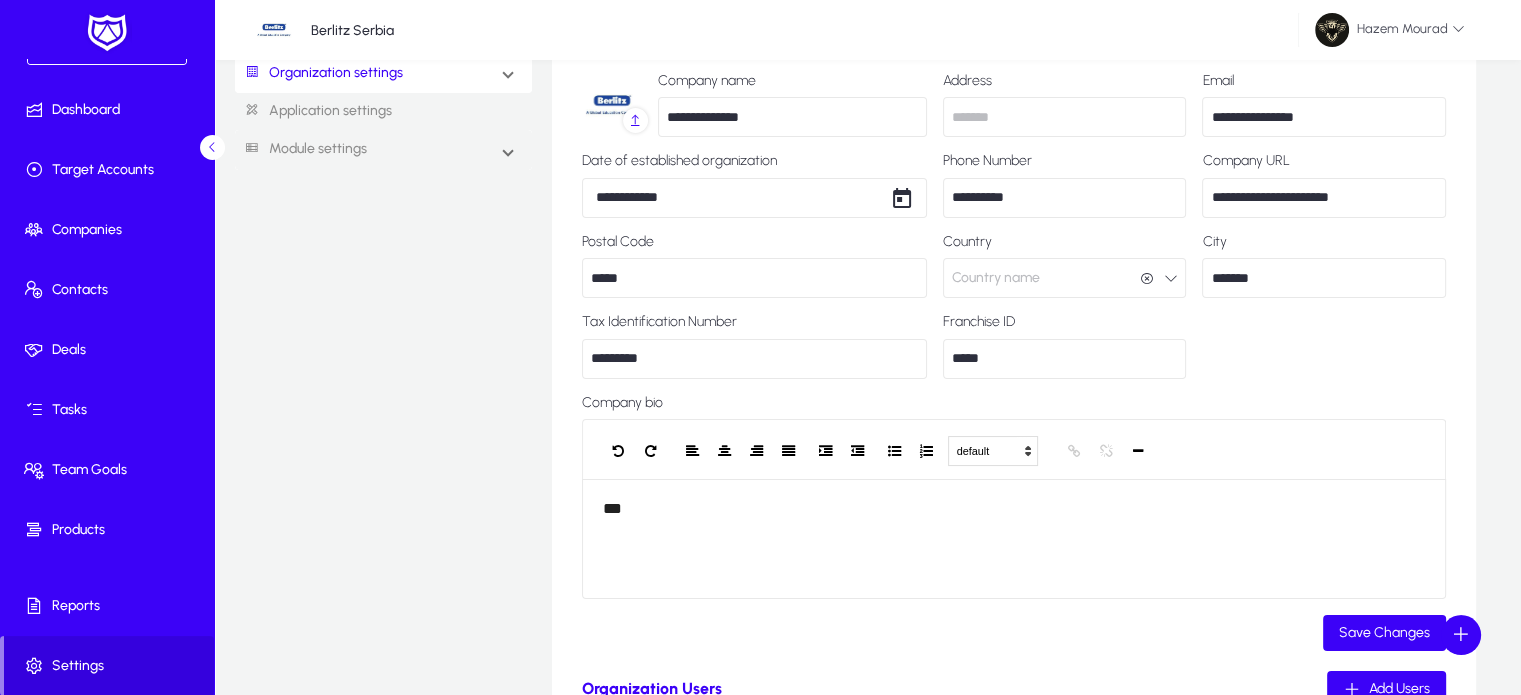 scroll, scrollTop: 0, scrollLeft: 0, axis: both 